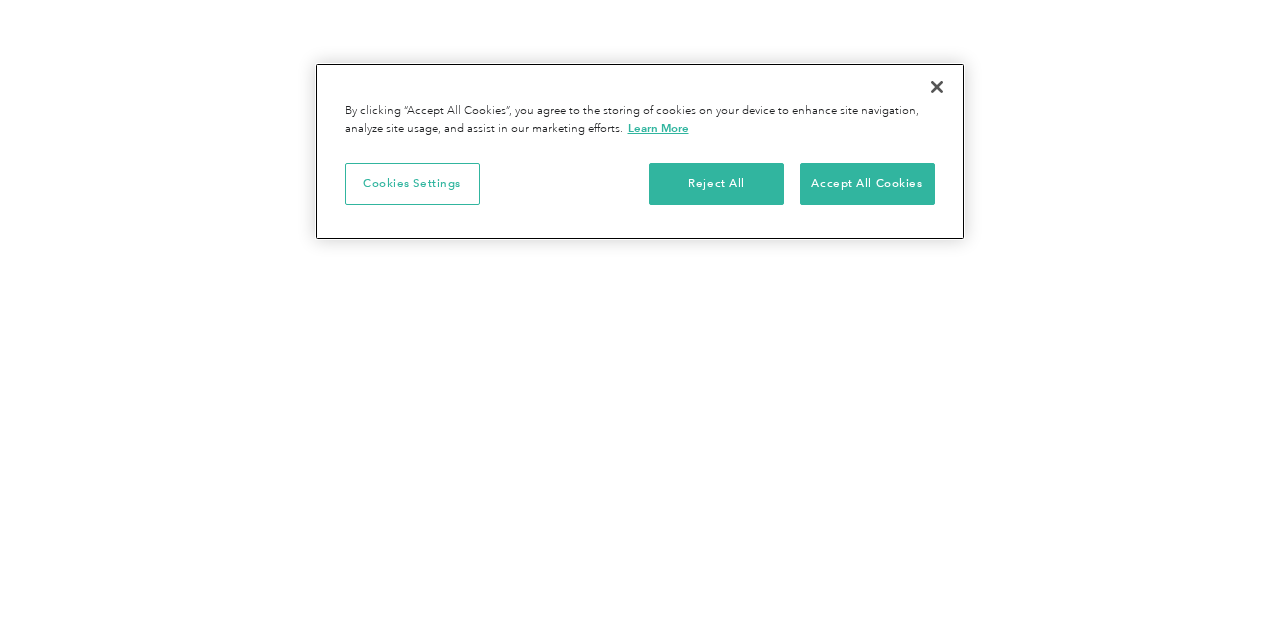 scroll, scrollTop: 0, scrollLeft: 0, axis: both 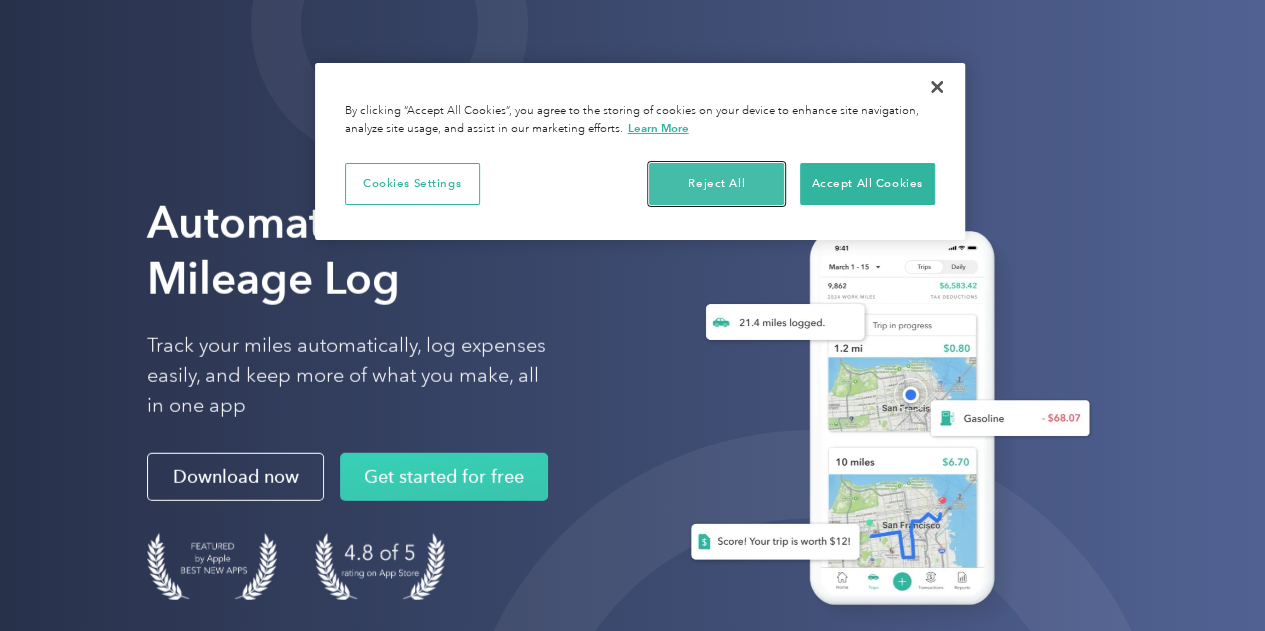 click on "Reject All" at bounding box center [716, 184] 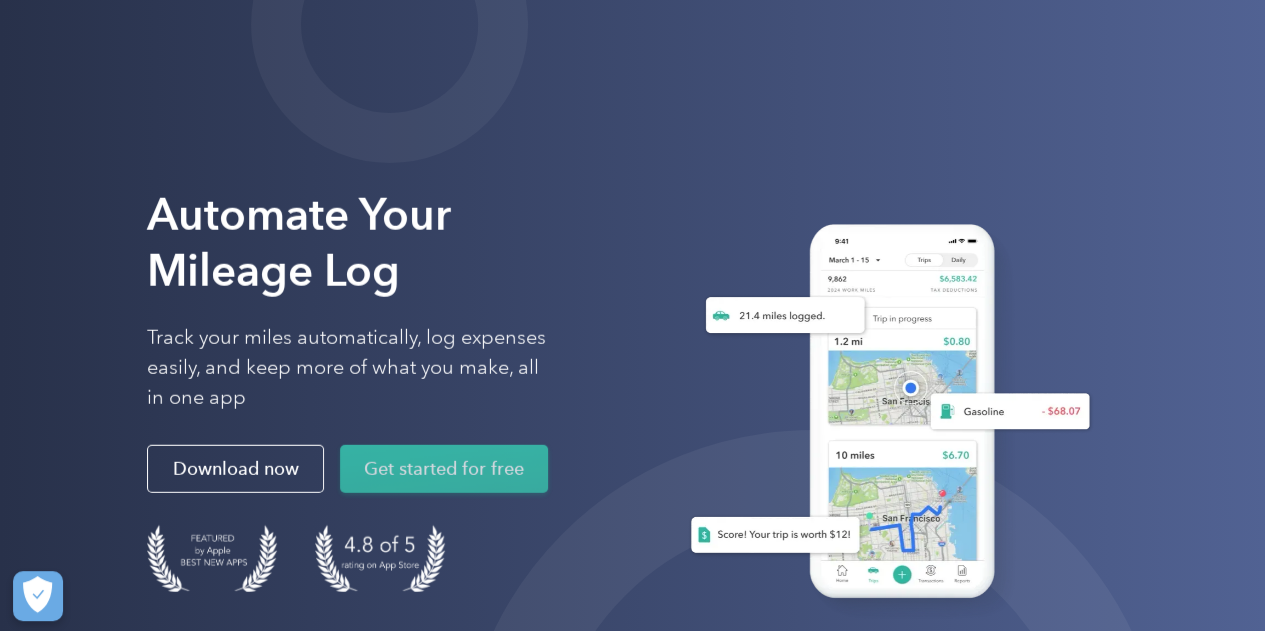 click on "Get started for free" at bounding box center [444, 469] 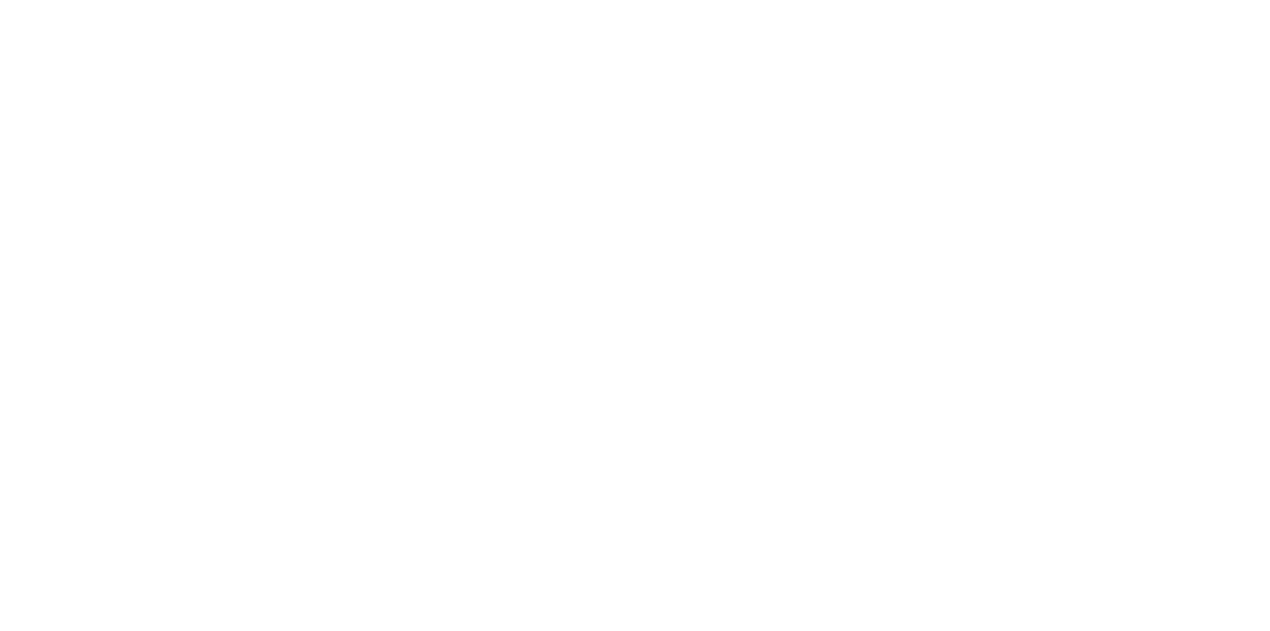 scroll, scrollTop: 0, scrollLeft: 0, axis: both 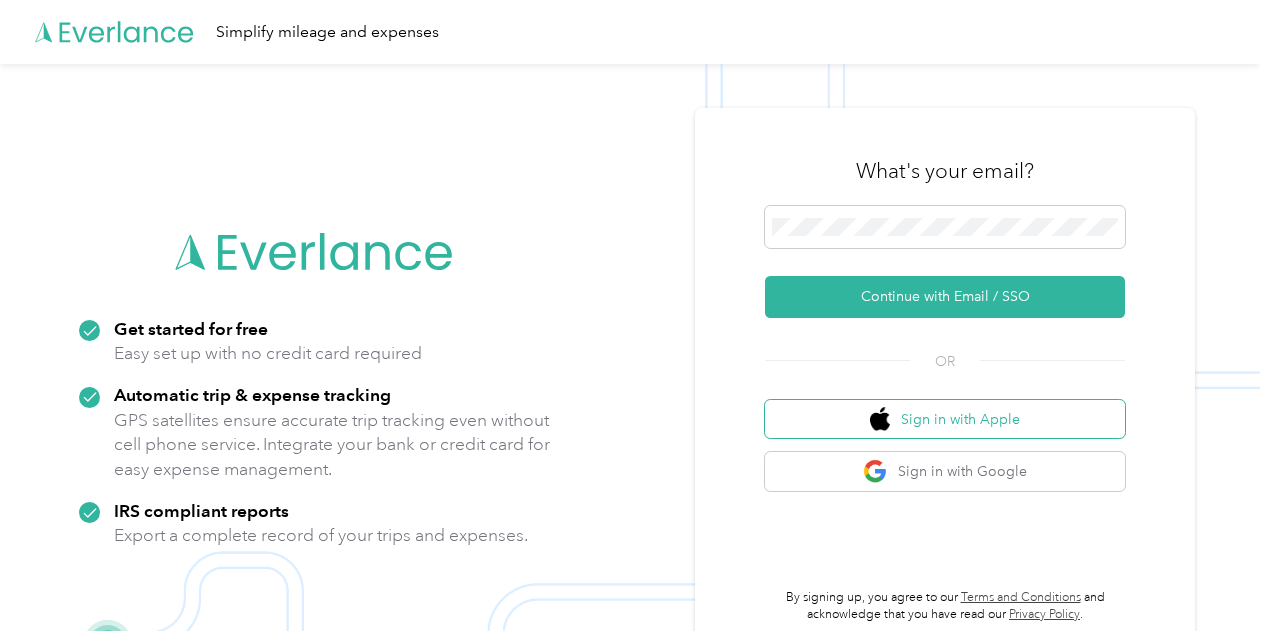 click on "Sign in with Apple" at bounding box center [945, 419] 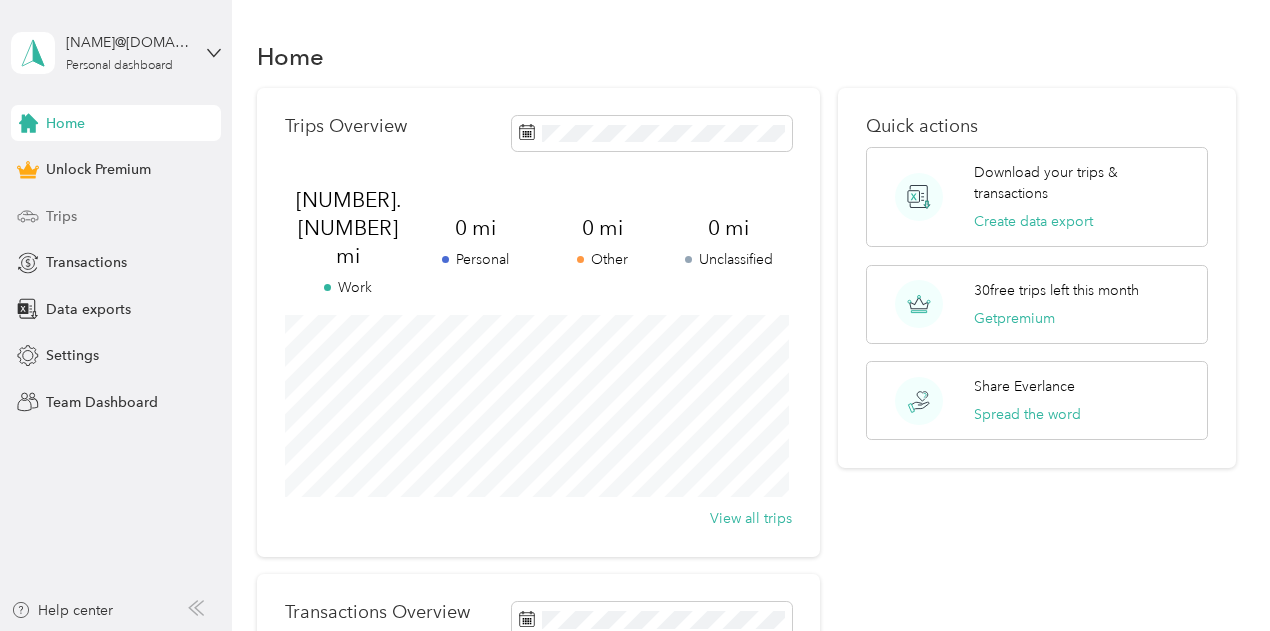 click on "Trips" at bounding box center (116, 216) 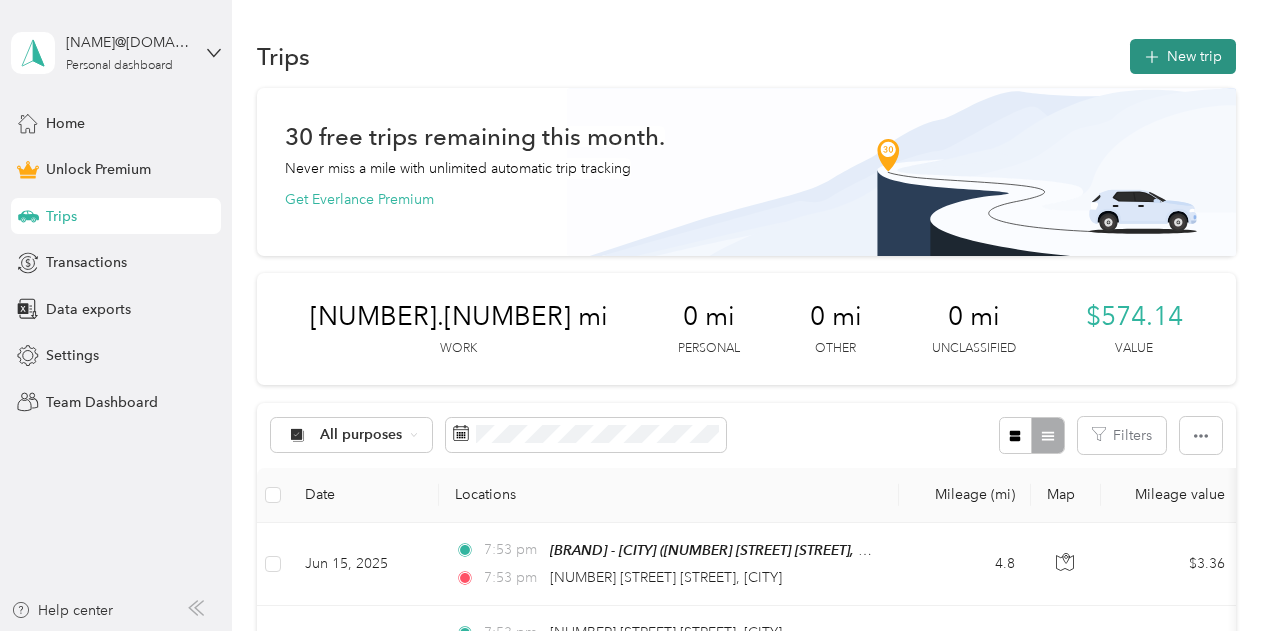 click on "New trip" at bounding box center [1183, 56] 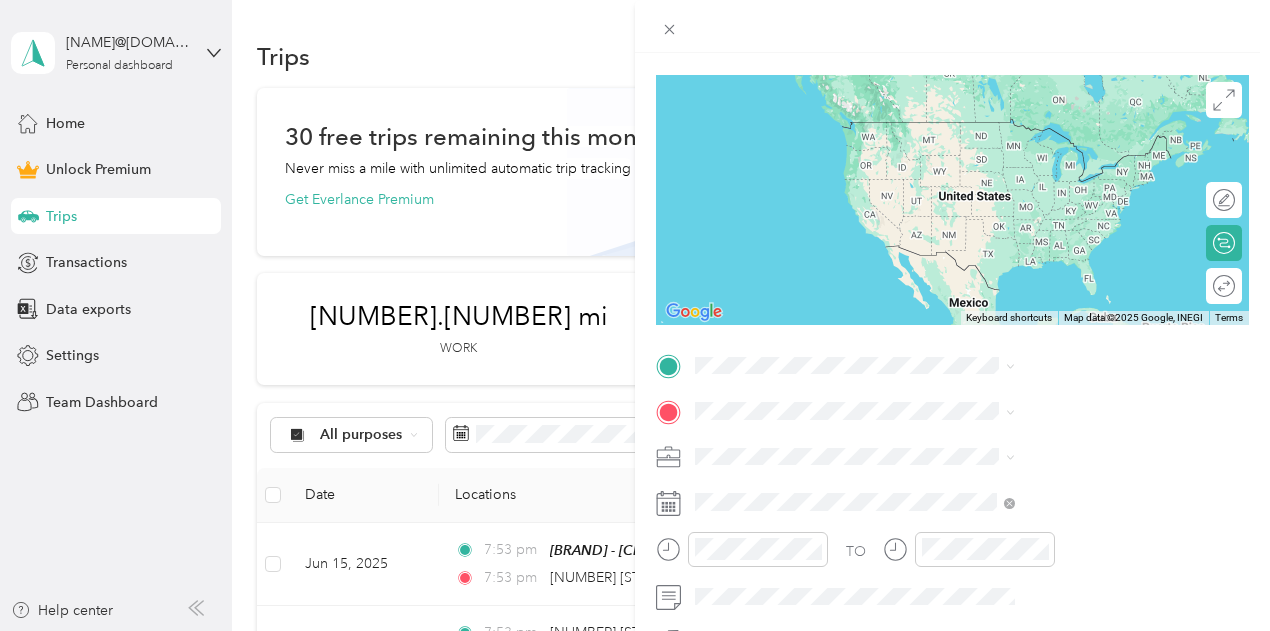 scroll, scrollTop: 200, scrollLeft: 0, axis: vertical 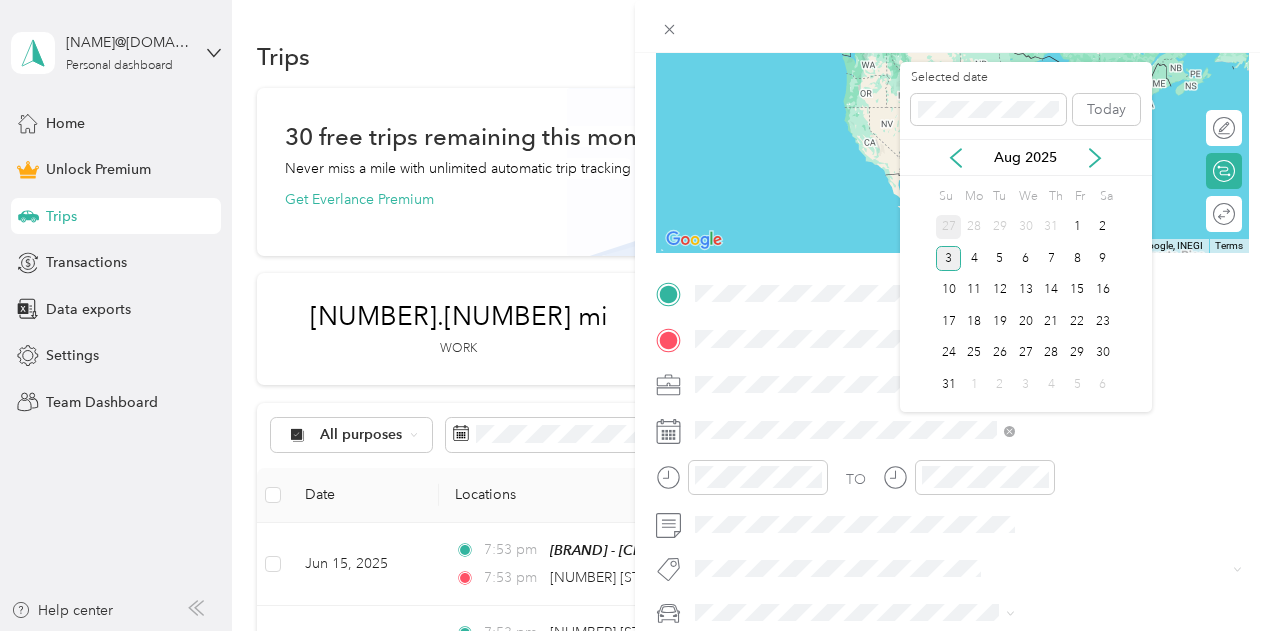 click on "27" at bounding box center (949, 227) 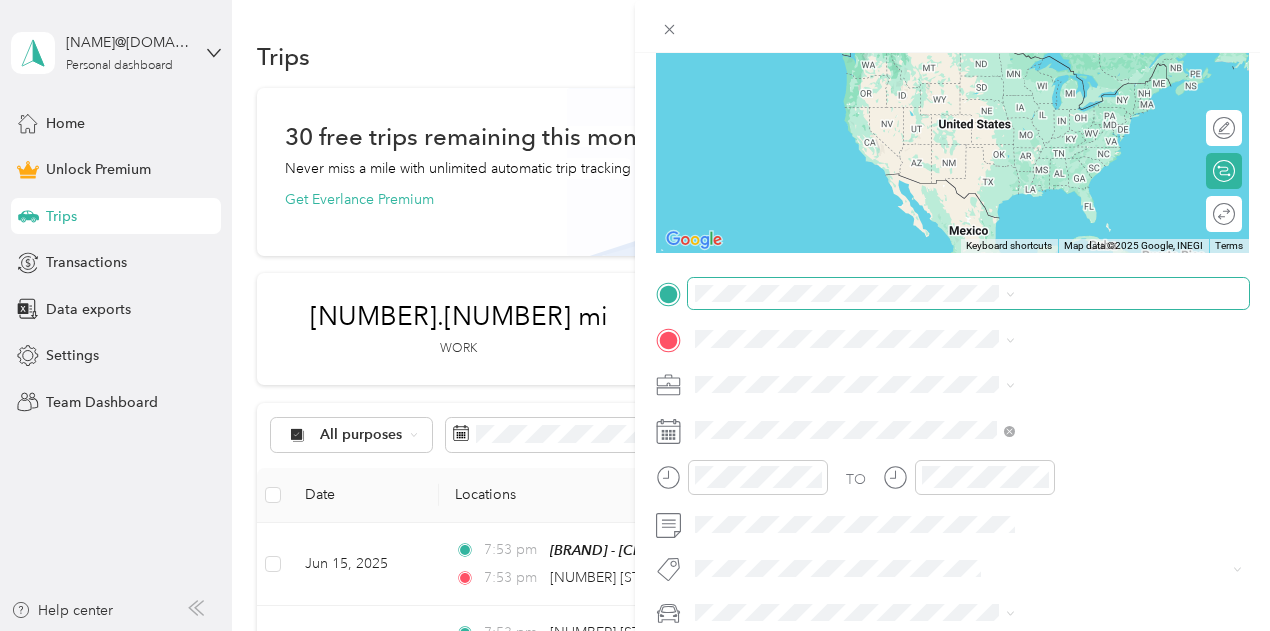 click at bounding box center [968, 294] 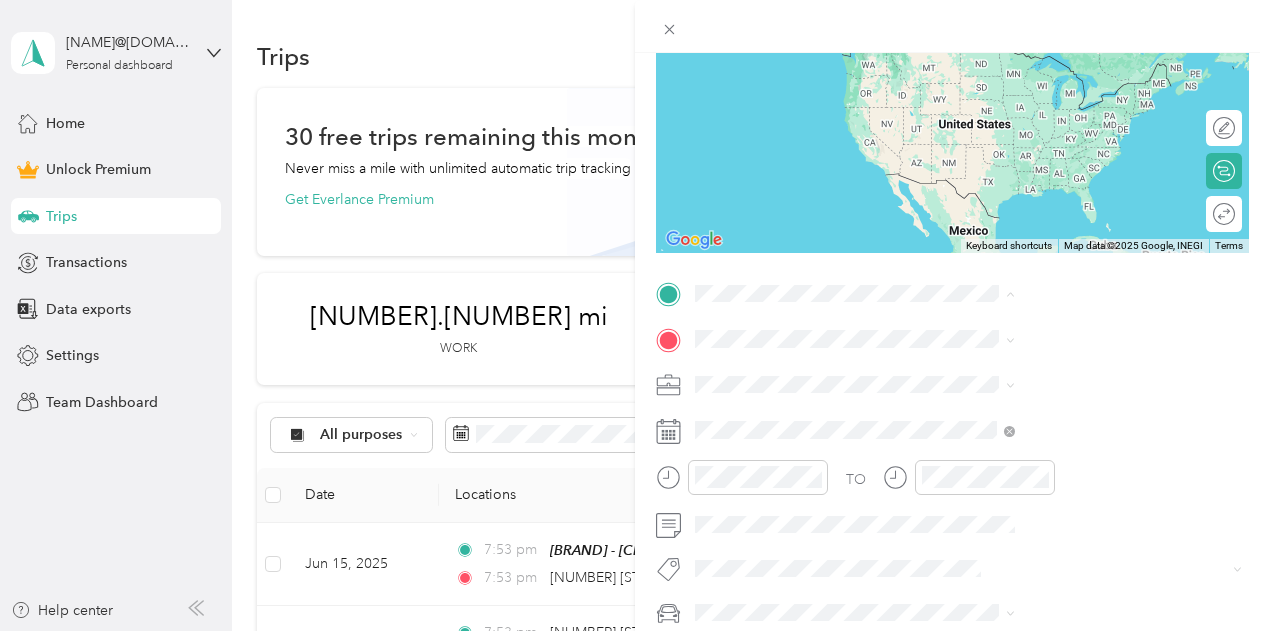 click on "[NUMBER] [STREET] [STREET], [POSTAL_CODE], [CITY], [STATE], [COUNTRY]" at bounding box center [1051, 416] 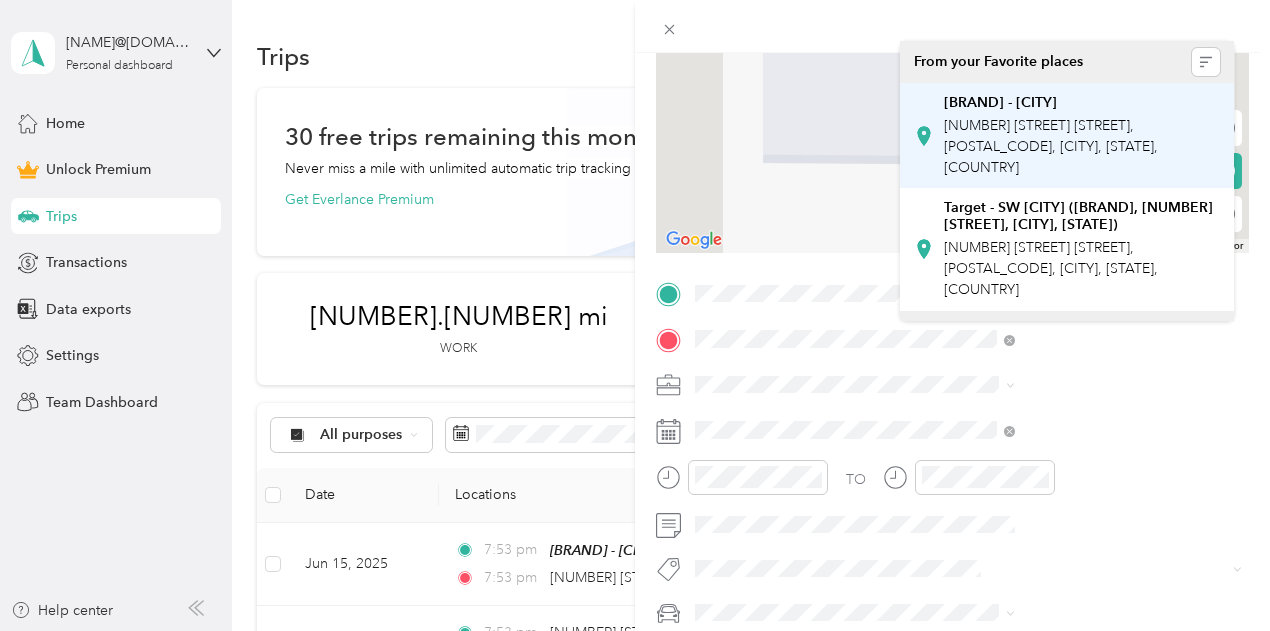 click on "[NUMBER] [STREET] [STREET], [POSTAL_CODE], [CITY], [STATE], [COUNTRY]" at bounding box center [1051, 146] 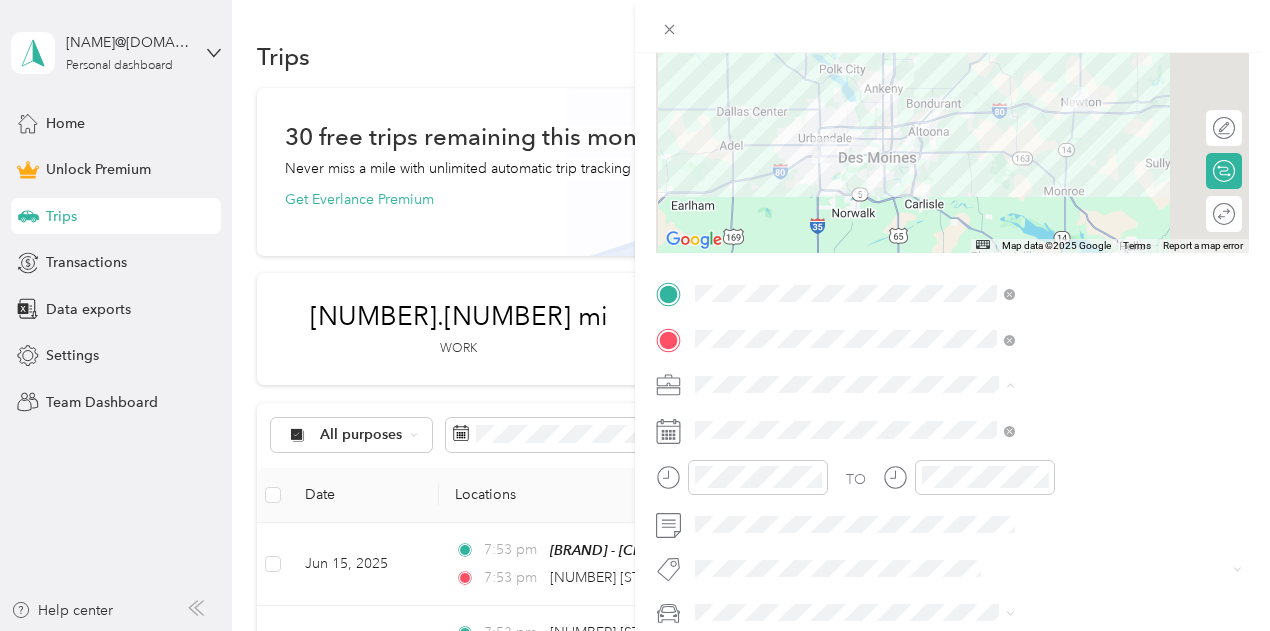 click on "Shipt" at bounding box center [1067, 174] 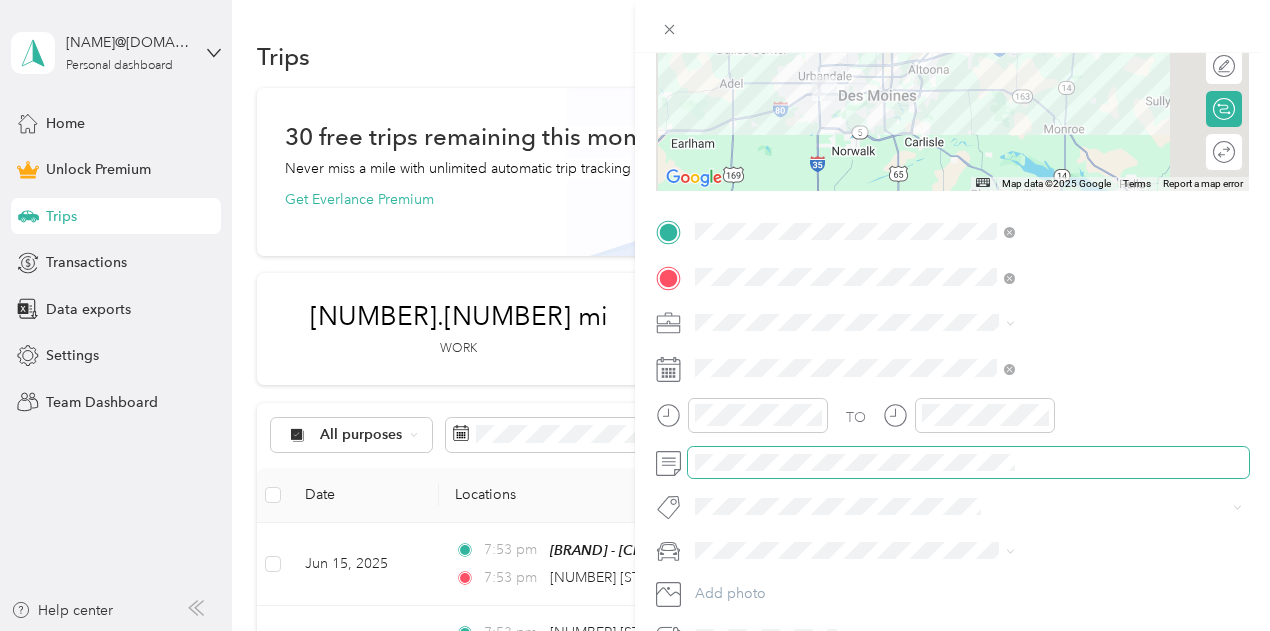 scroll, scrollTop: 372, scrollLeft: 0, axis: vertical 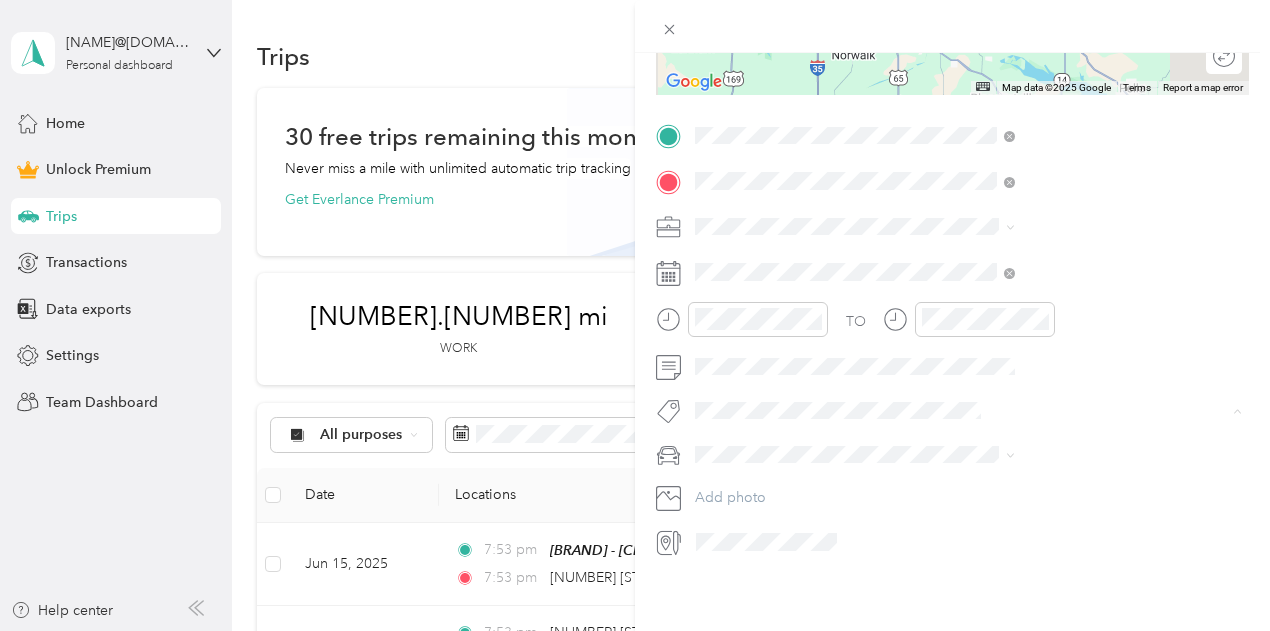 click on "Pickup" at bounding box center (946, 361) 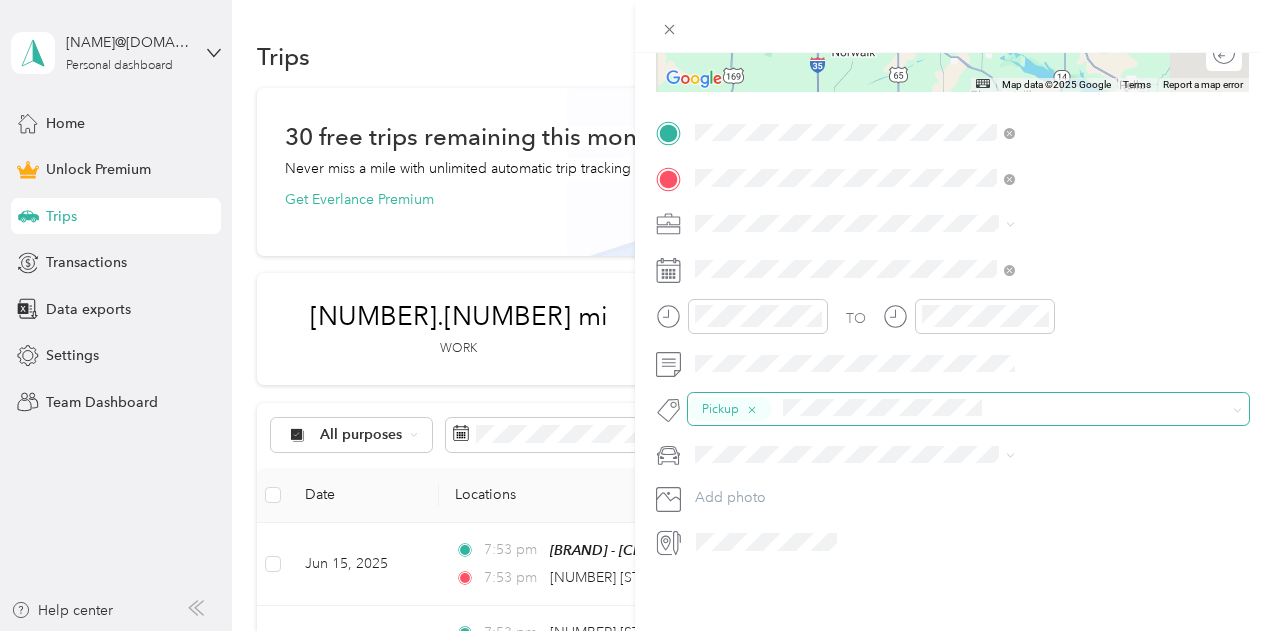click at bounding box center [996, 409] 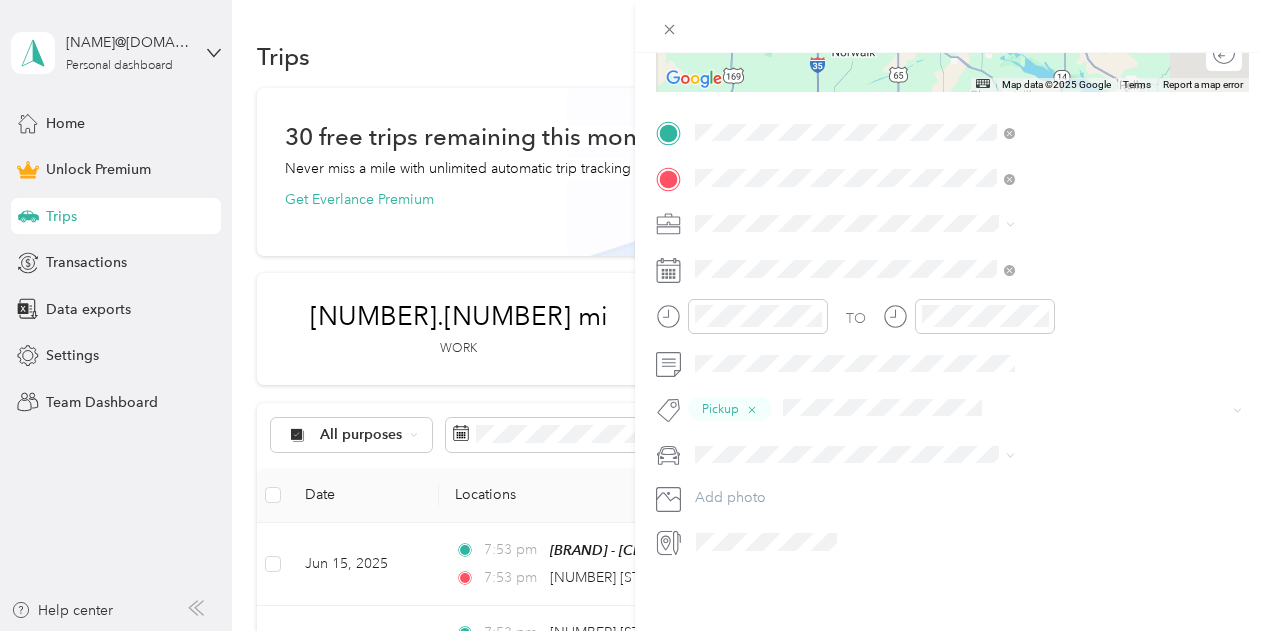 click on "[NUMBER] Orders" at bounding box center (978, 129) 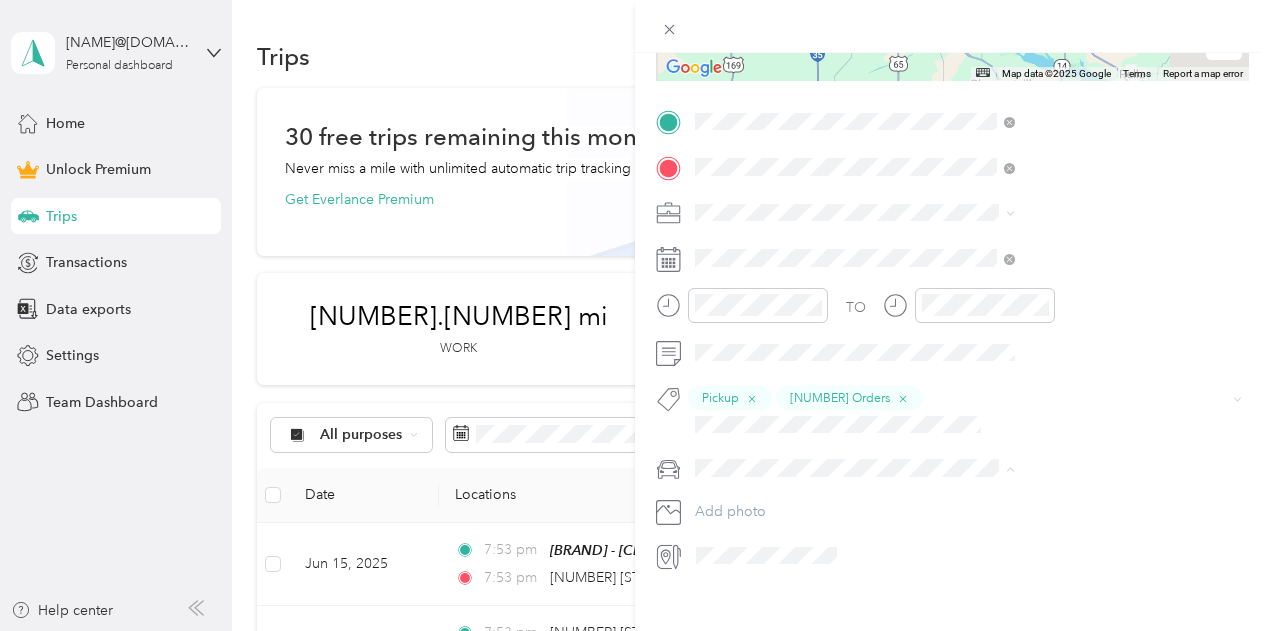 click on "Corolla Cross Toyota" at bounding box center (980, 502) 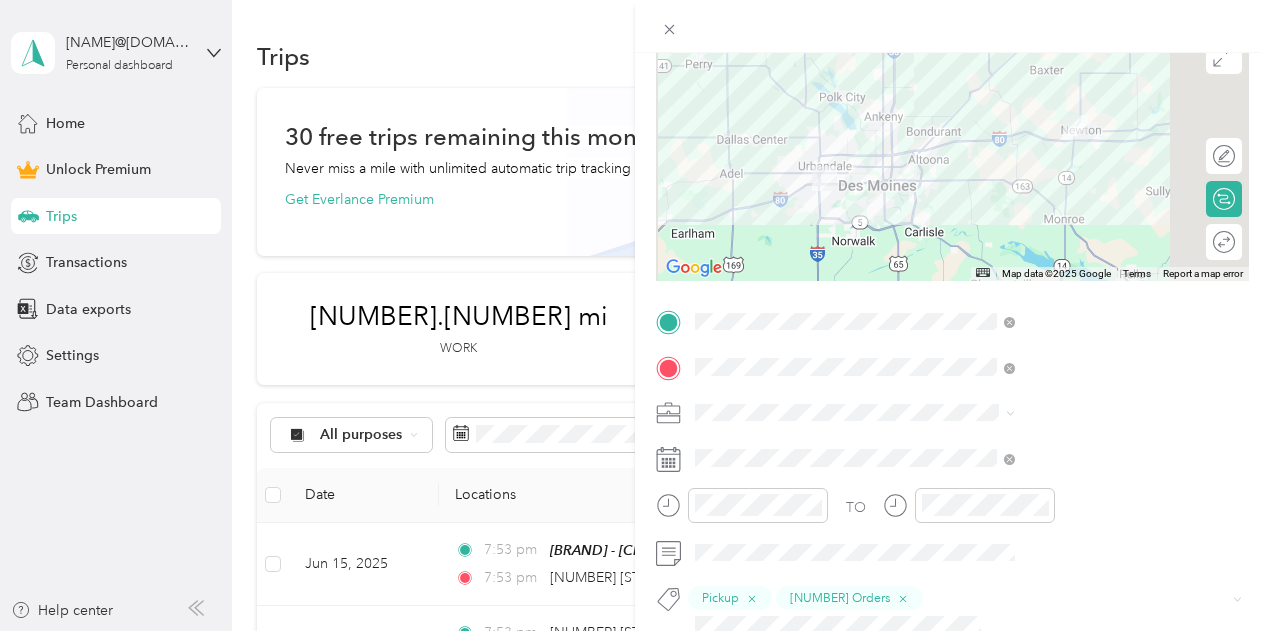 scroll, scrollTop: 0, scrollLeft: 0, axis: both 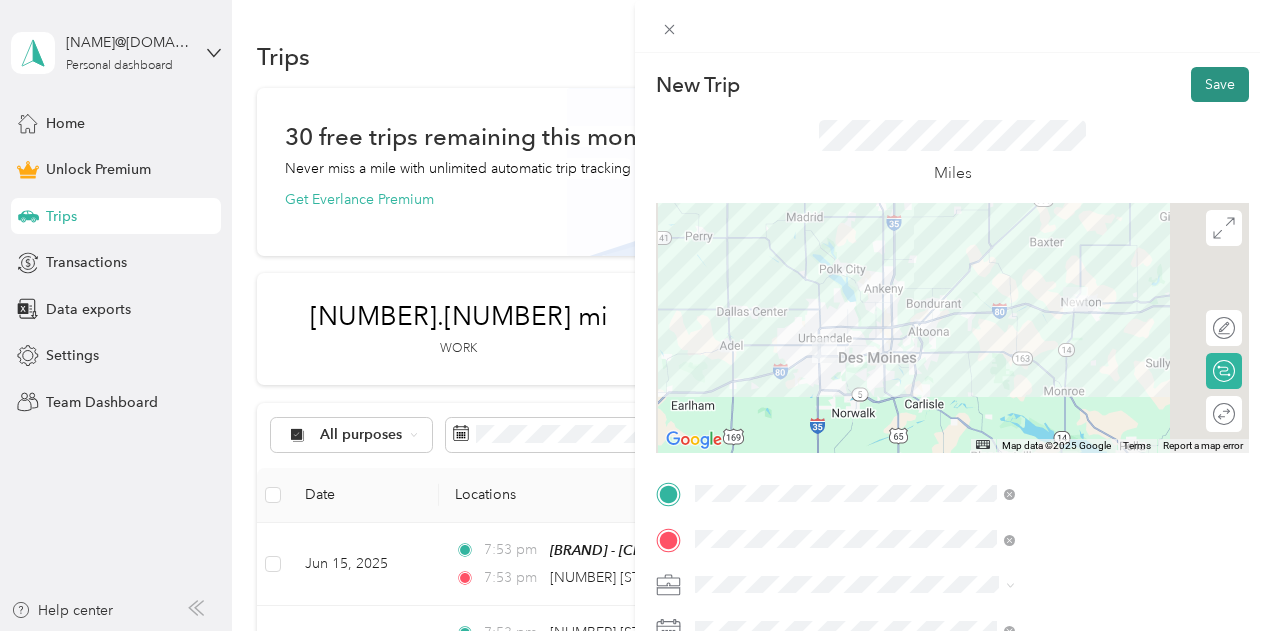 click on "Save" at bounding box center (1220, 84) 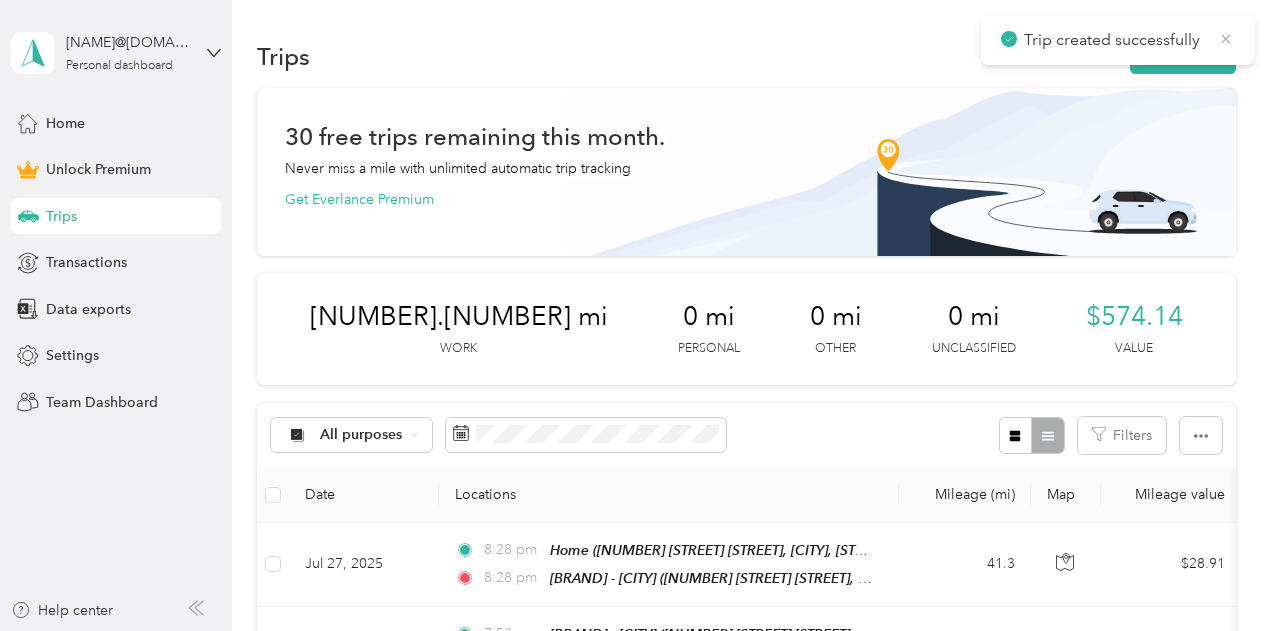 click 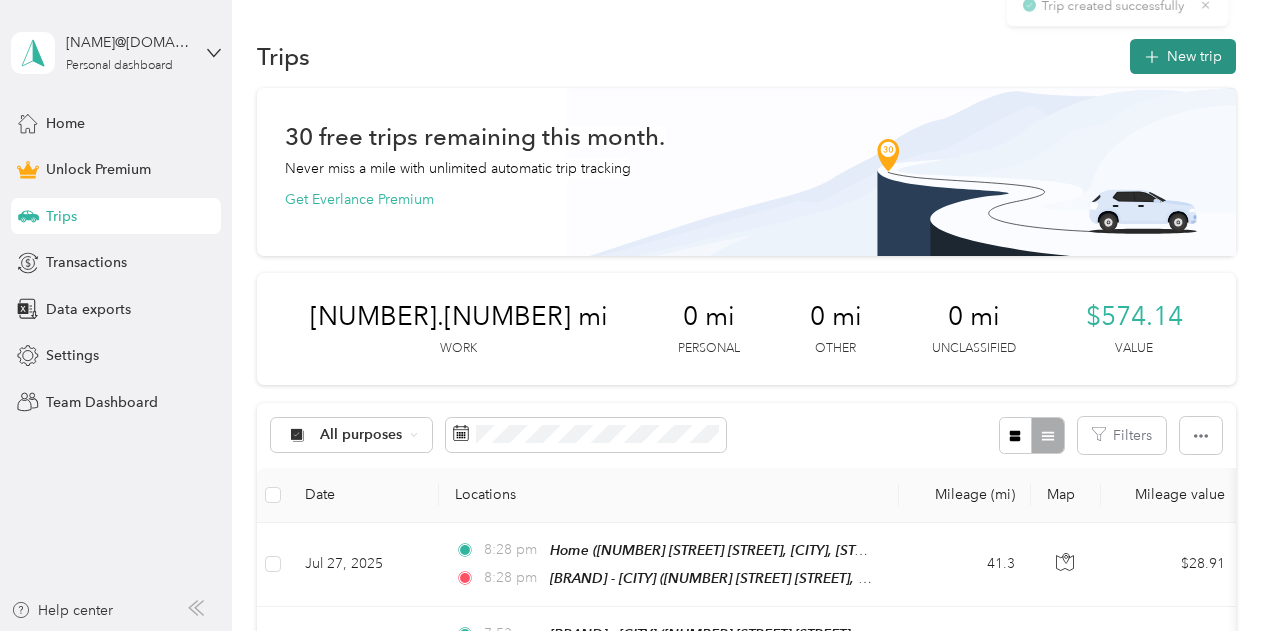 click on "New trip" at bounding box center [1183, 56] 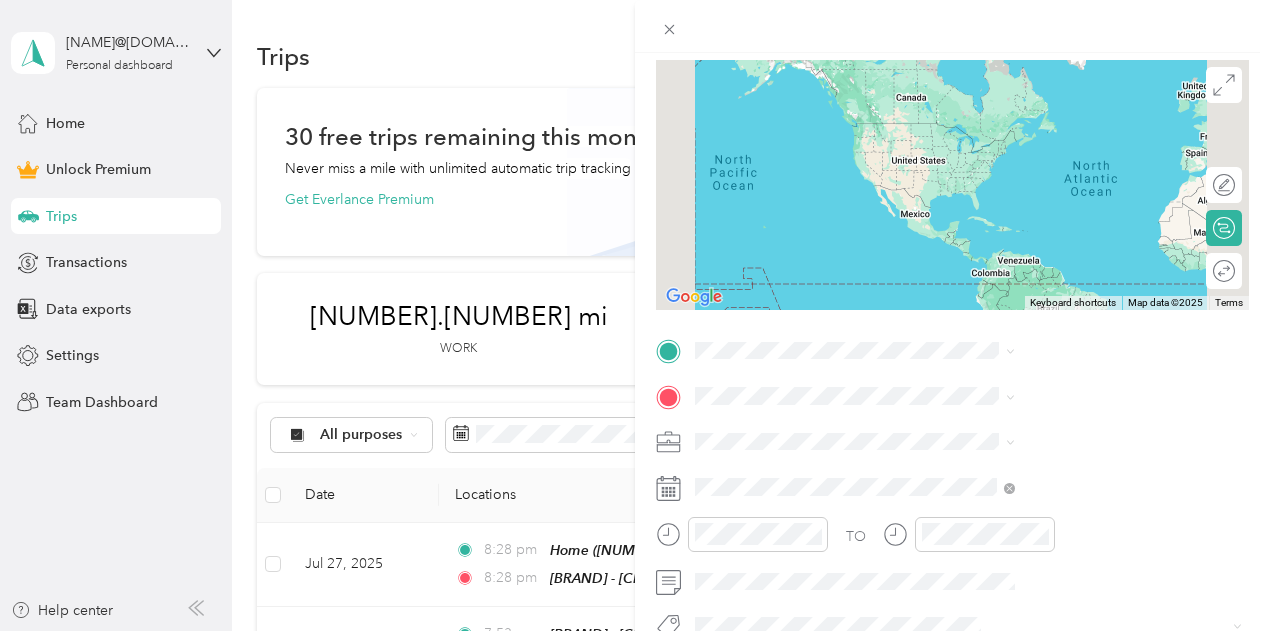 scroll, scrollTop: 300, scrollLeft: 0, axis: vertical 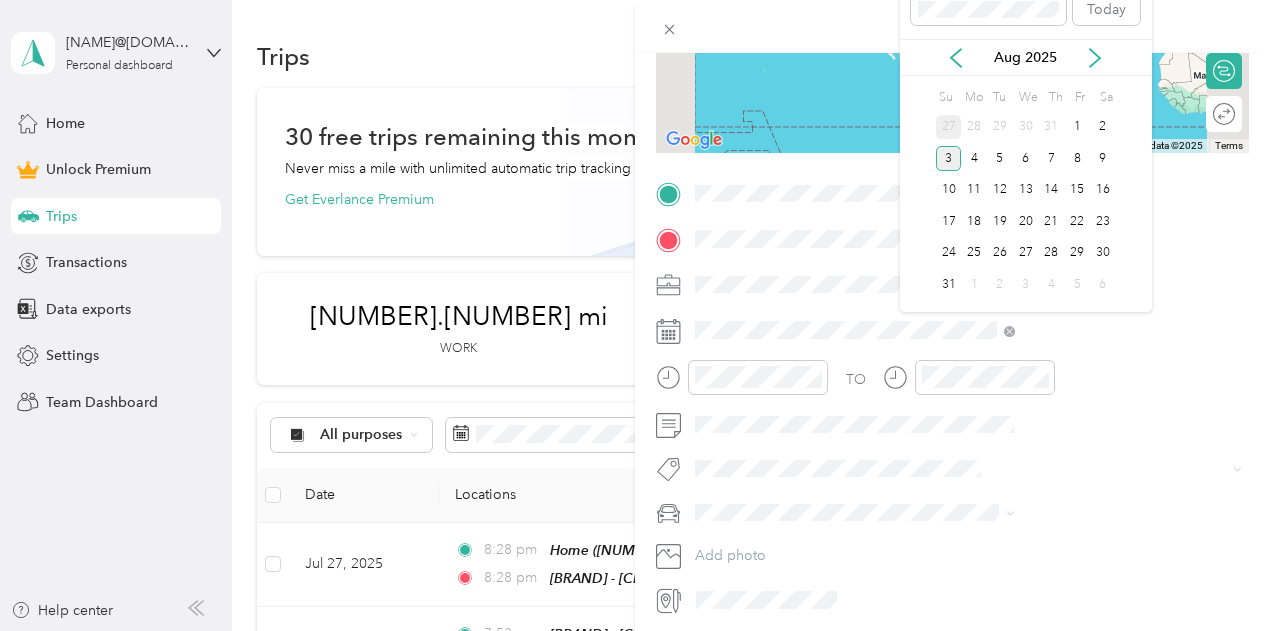 click on "27" at bounding box center (949, 127) 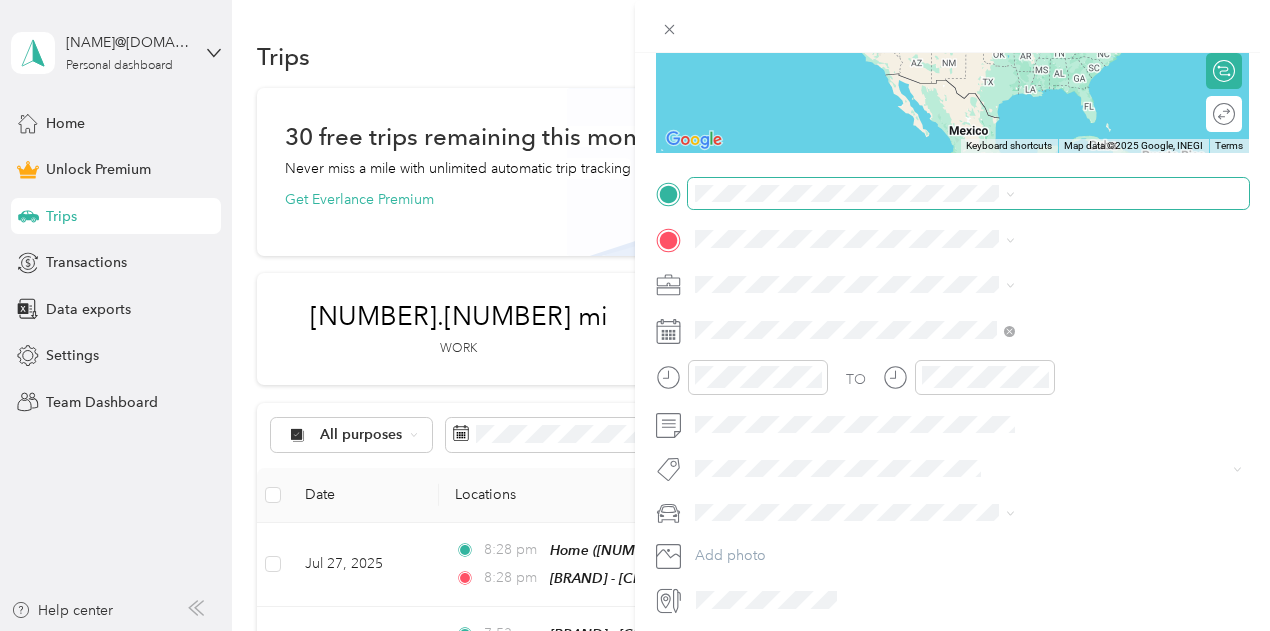 click at bounding box center [968, 194] 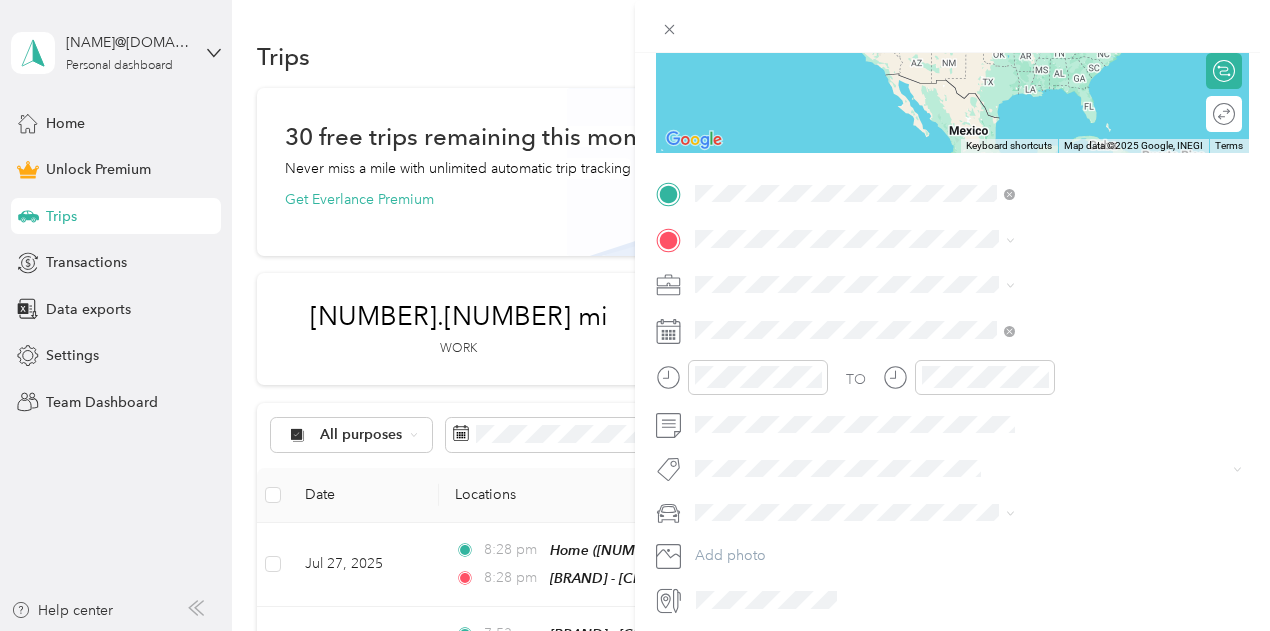 click on "[NUMBER] [STREET] [STREET], [POSTAL_CODE], [CITY], [STATE], [COUNTRY]" at bounding box center [1051, 316] 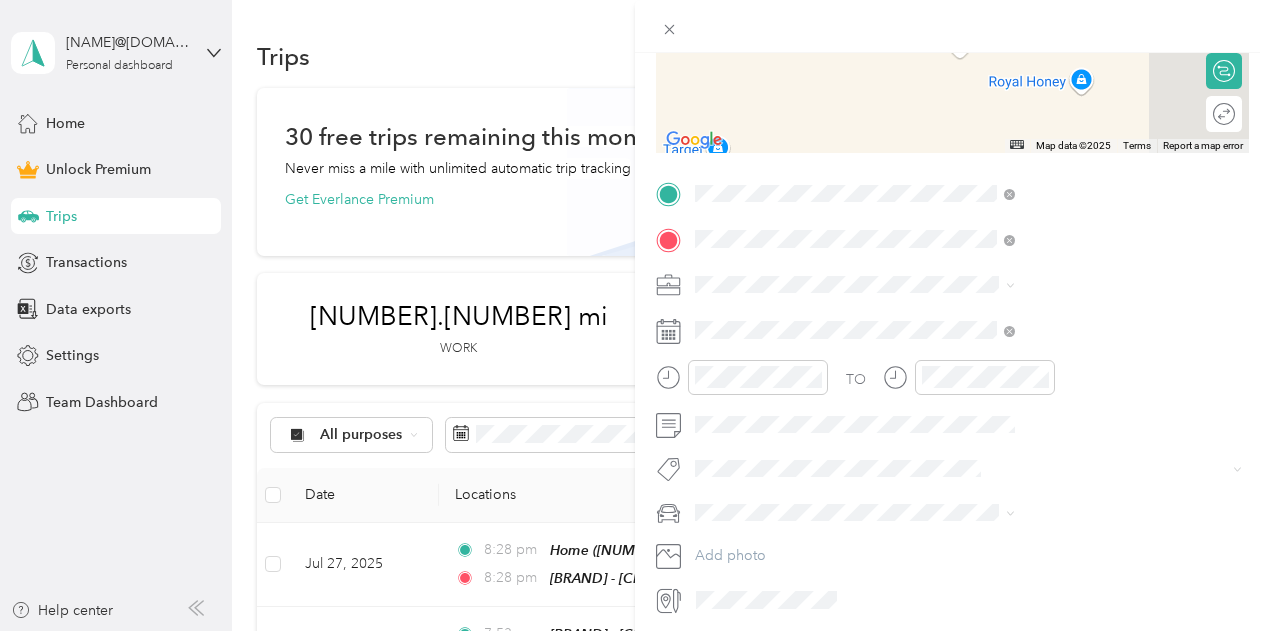click on "[NUMBER] [STREET] [STREET]
[CITY], [STATE] [POSTAL_CODE], [COUNTRY]" at bounding box center [1081, 328] 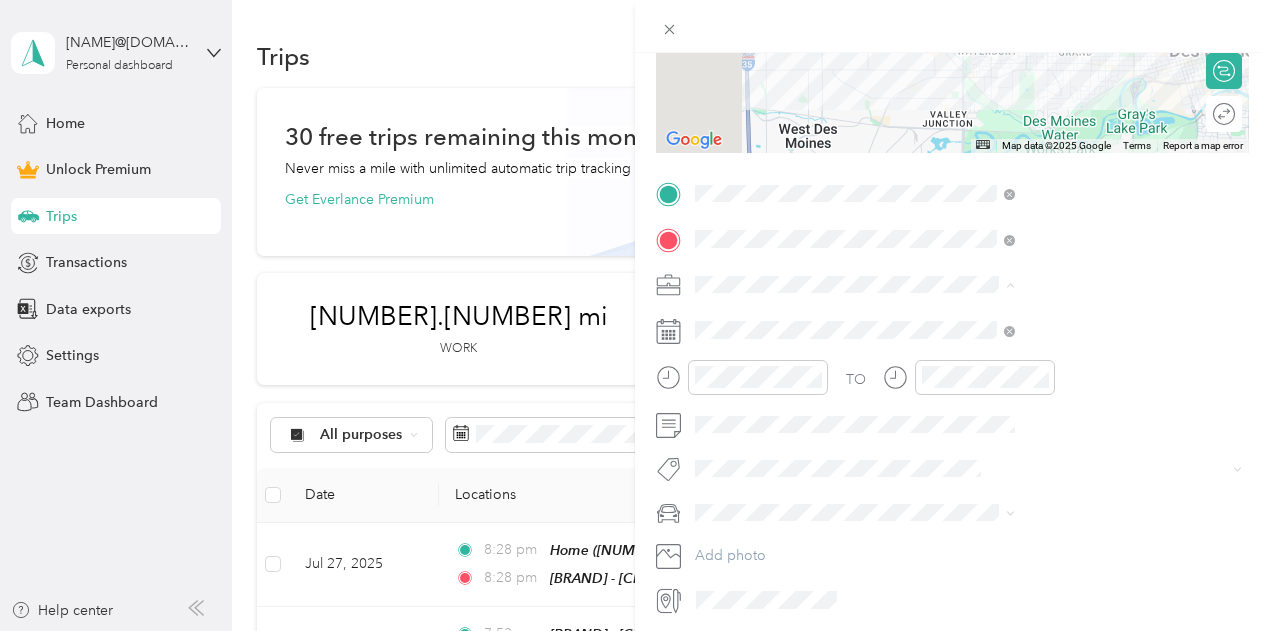 click on "Shipt" at bounding box center [930, 389] 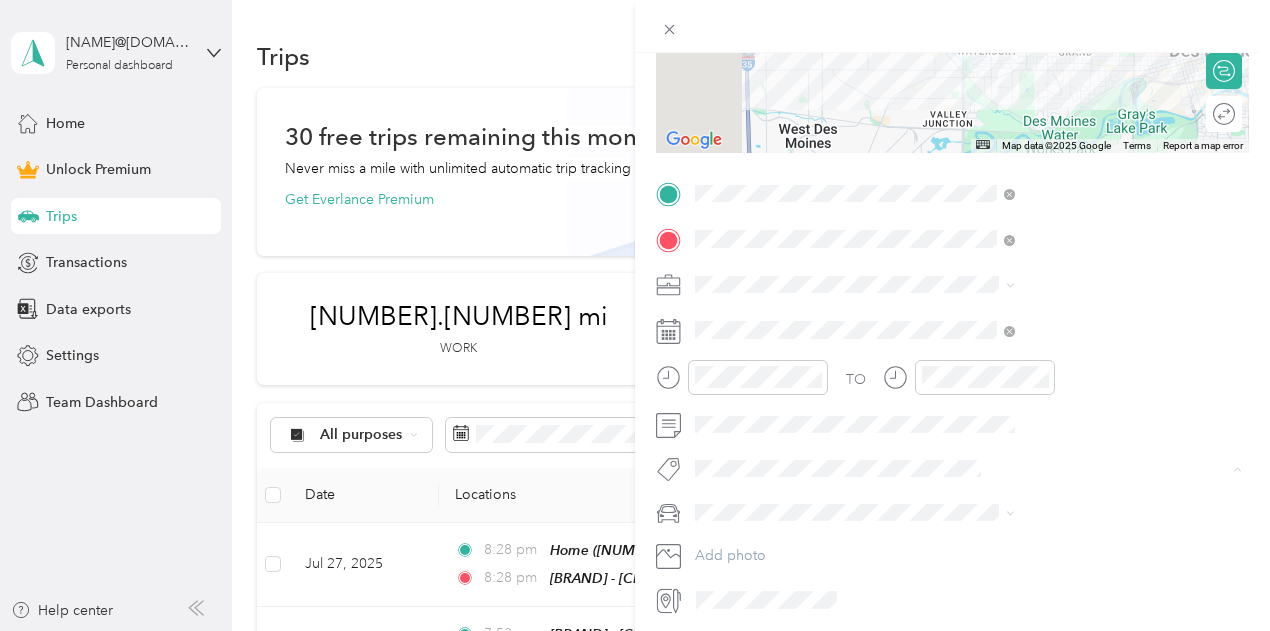 click on "Delivery1" at bounding box center [954, 317] 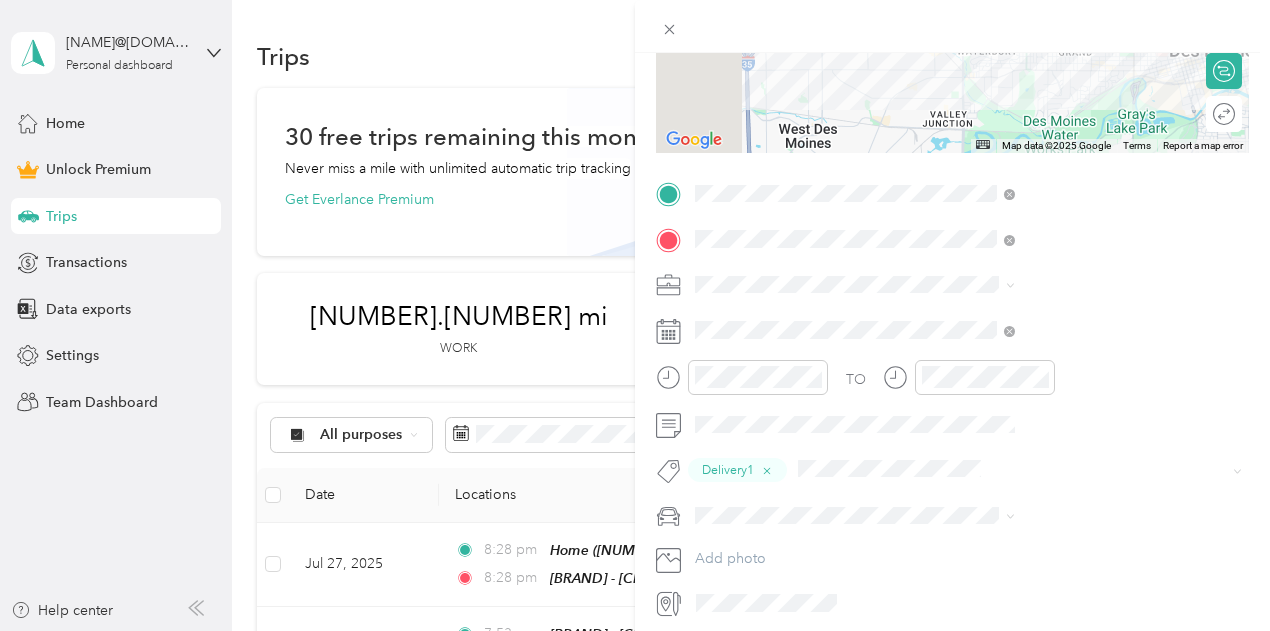 click on "Corolla Cross Toyota" at bounding box center (1067, 550) 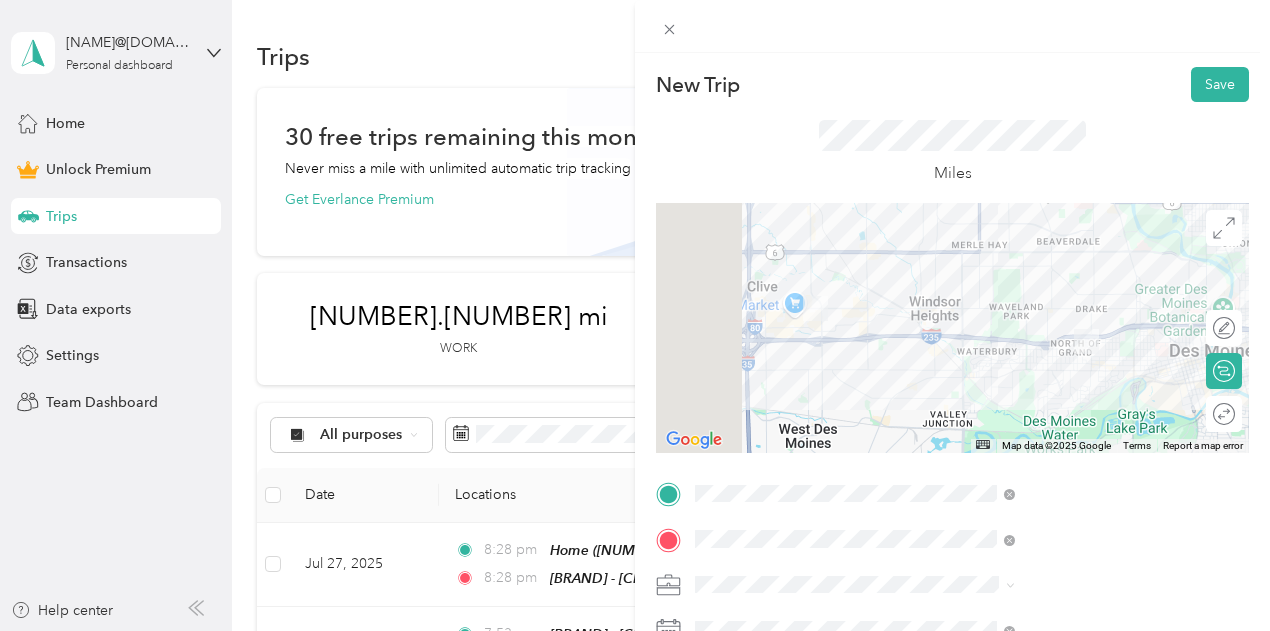 scroll, scrollTop: 0, scrollLeft: 0, axis: both 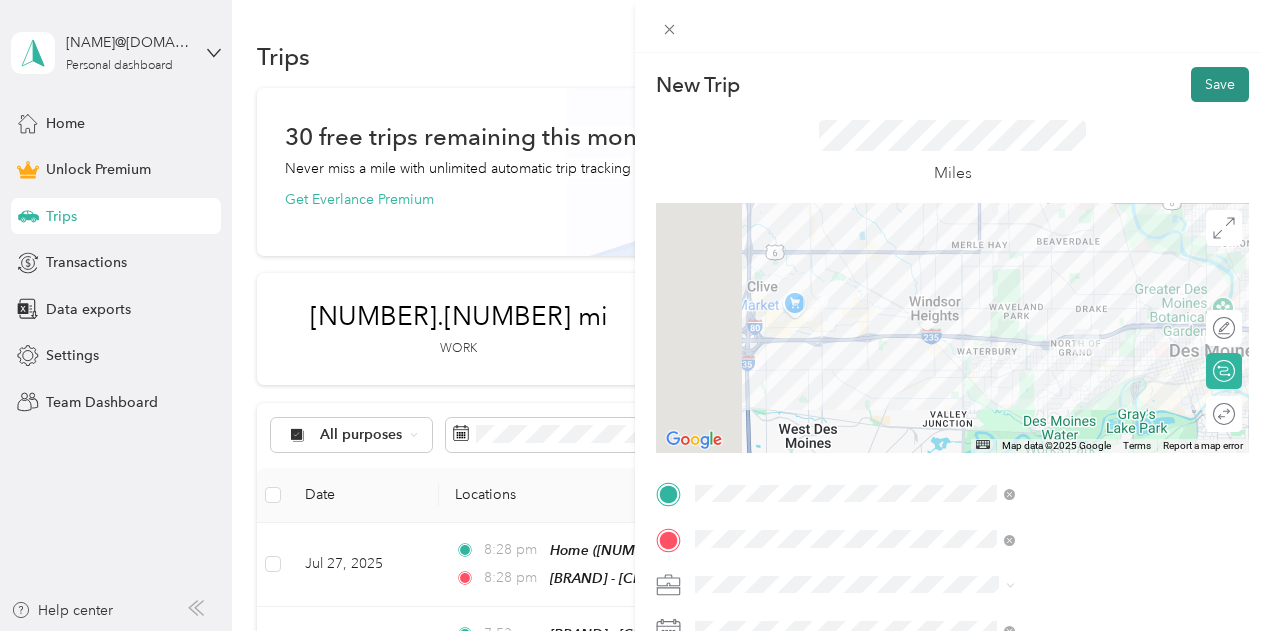 click on "Save" at bounding box center [1220, 84] 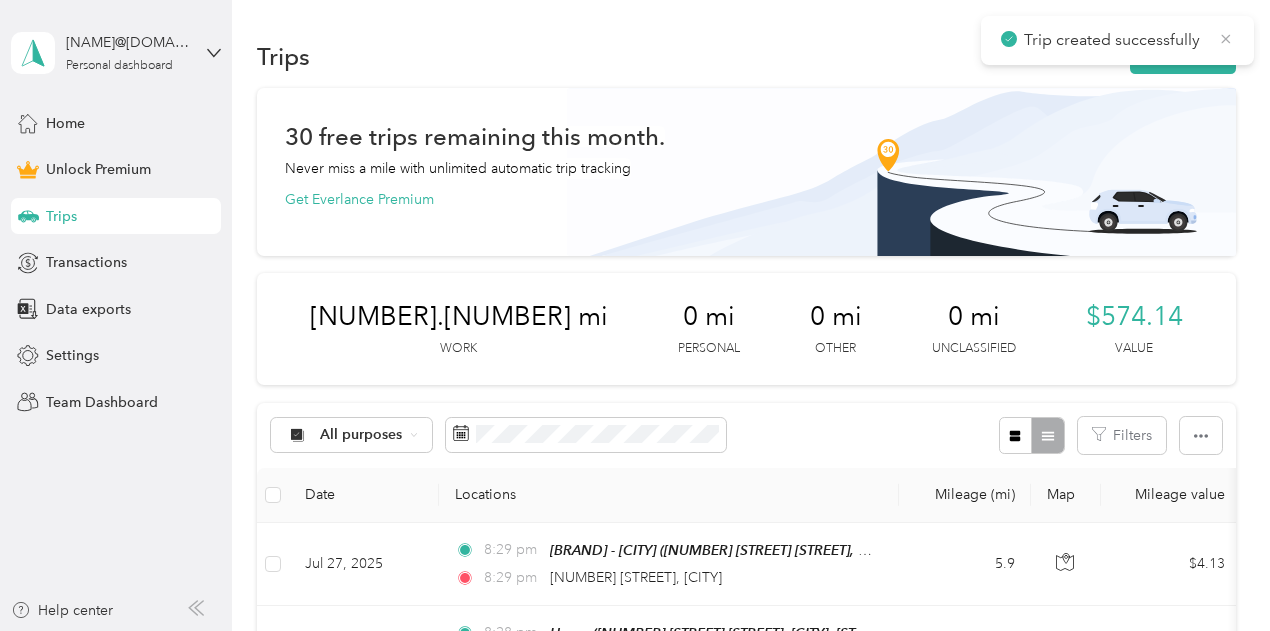 click 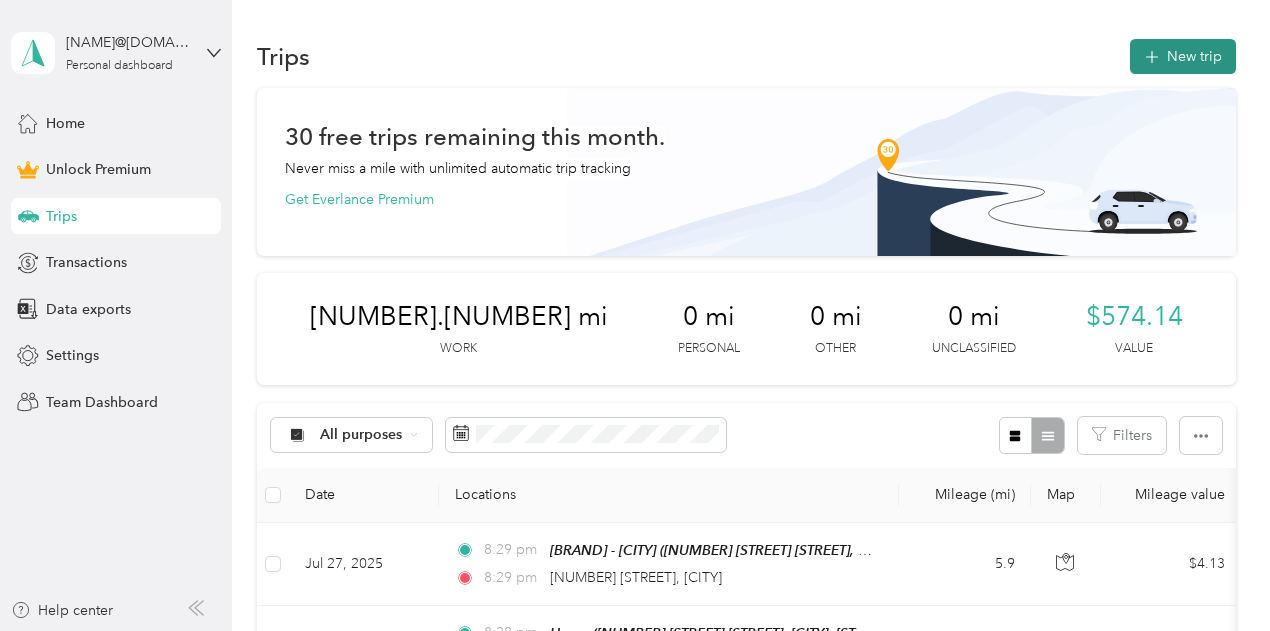 click on "New trip" at bounding box center (1183, 56) 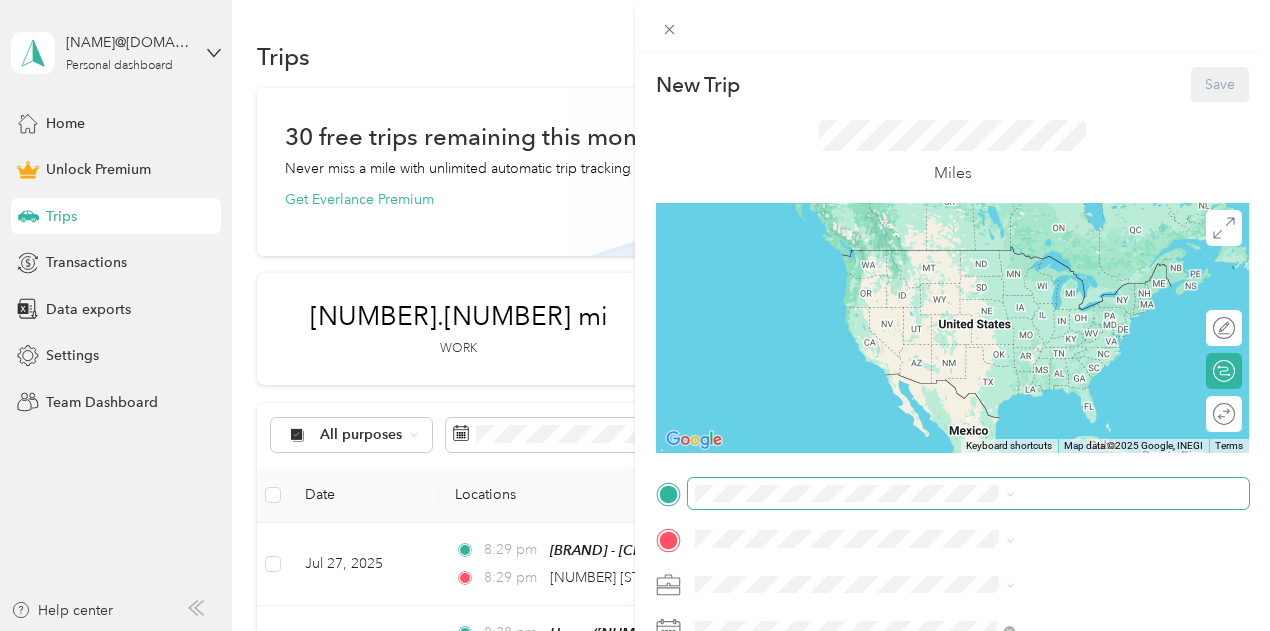 click at bounding box center [968, 494] 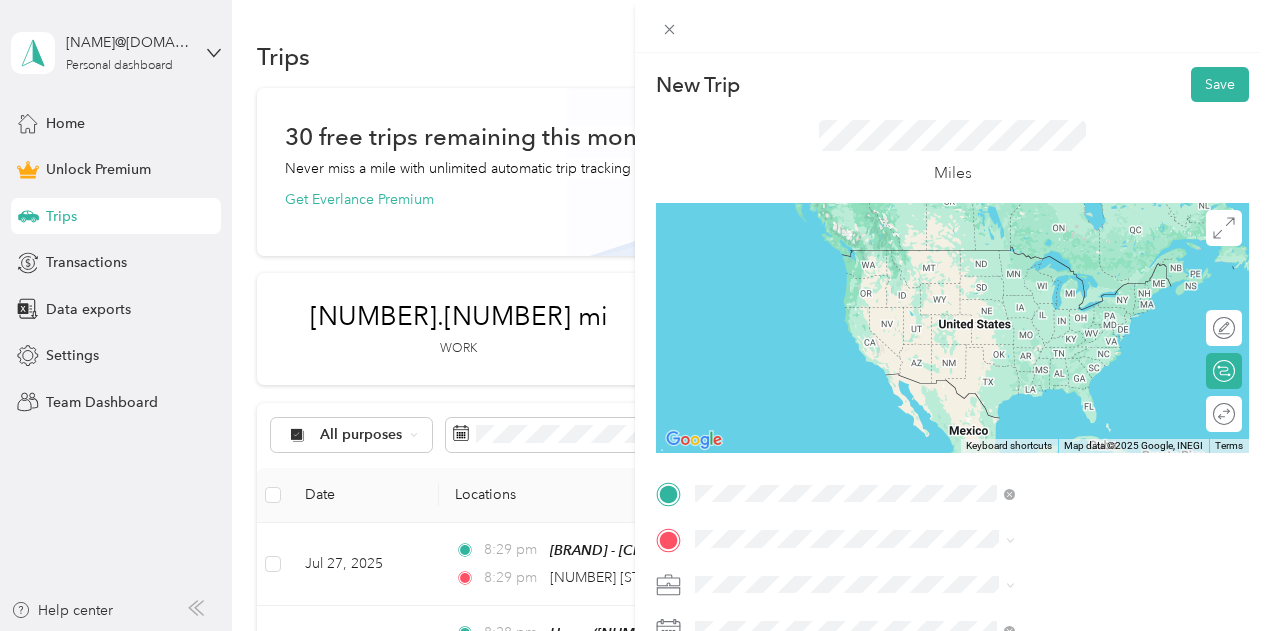 click on "[NUMBER] [STREET] [STREET]
[CITY], [STATE] [POSTAL_CODE], [COUNTRY]" at bounding box center [1081, 267] 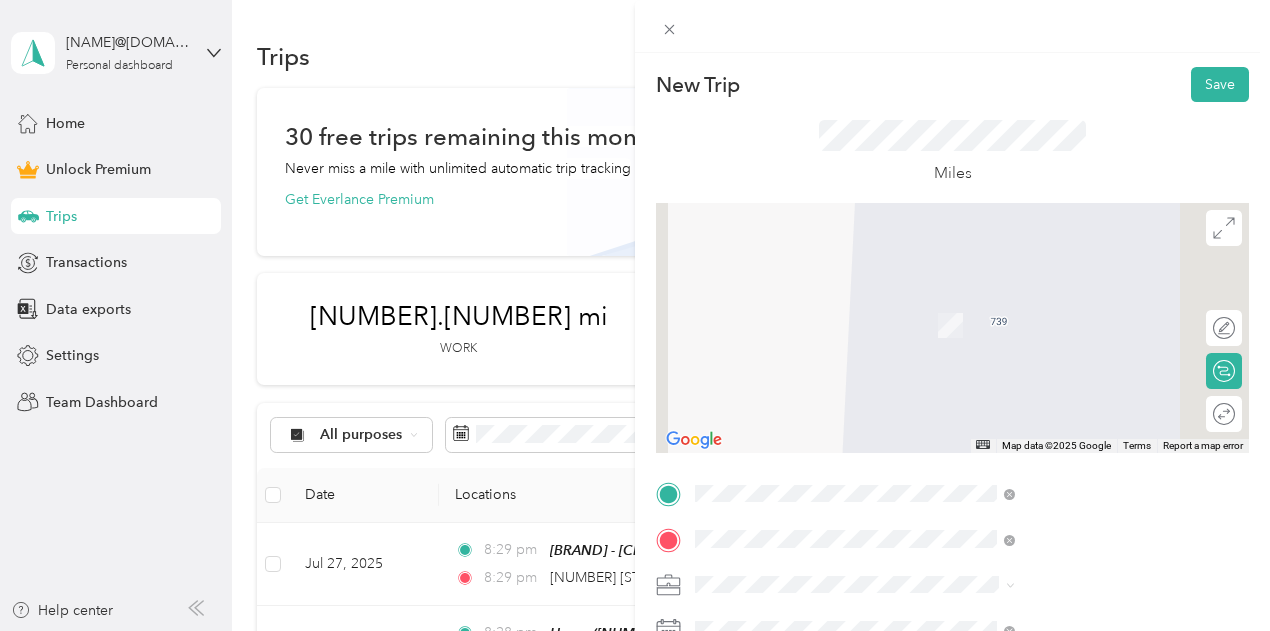 click on "[NUMBER] [STREET] [STREET]
[CITY], [STATE] [POSTAL_CODE], [COUNTRY]" at bounding box center [1081, 313] 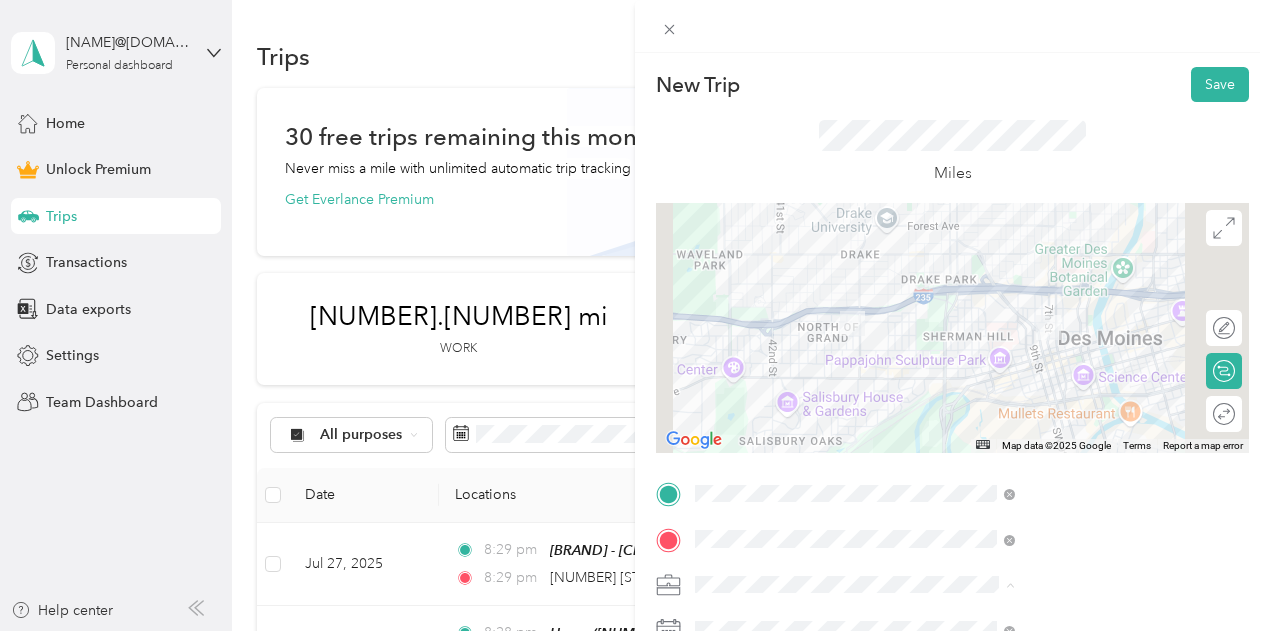 click on "Shipt" at bounding box center [1067, 374] 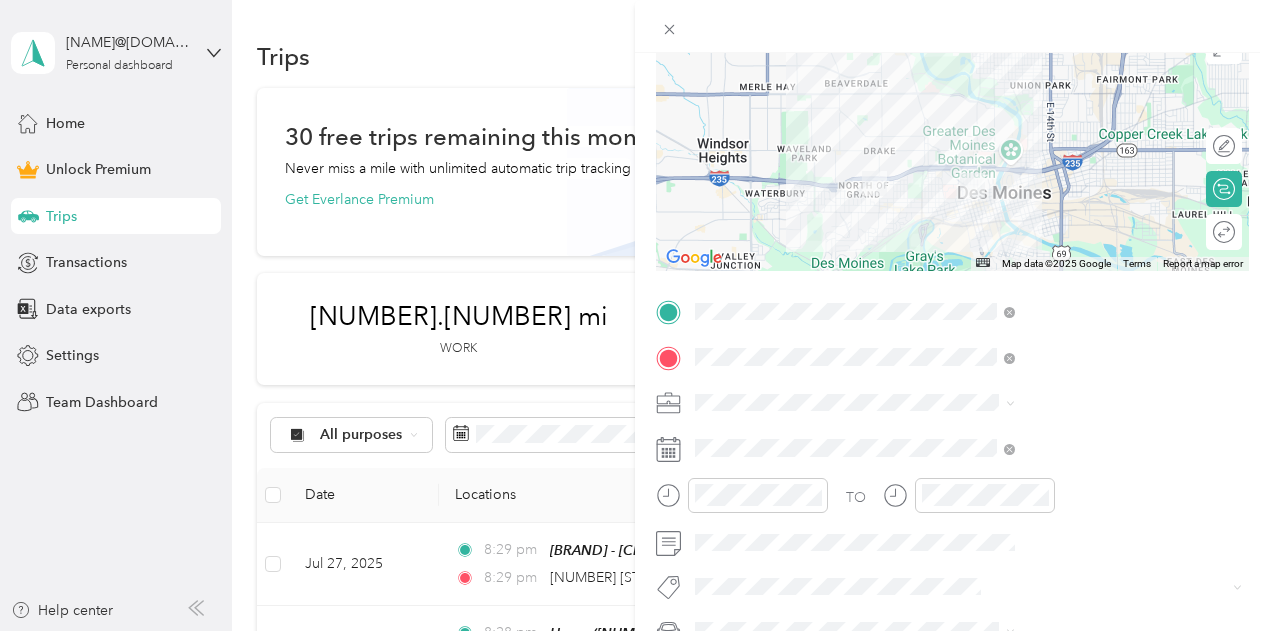 scroll, scrollTop: 300, scrollLeft: 0, axis: vertical 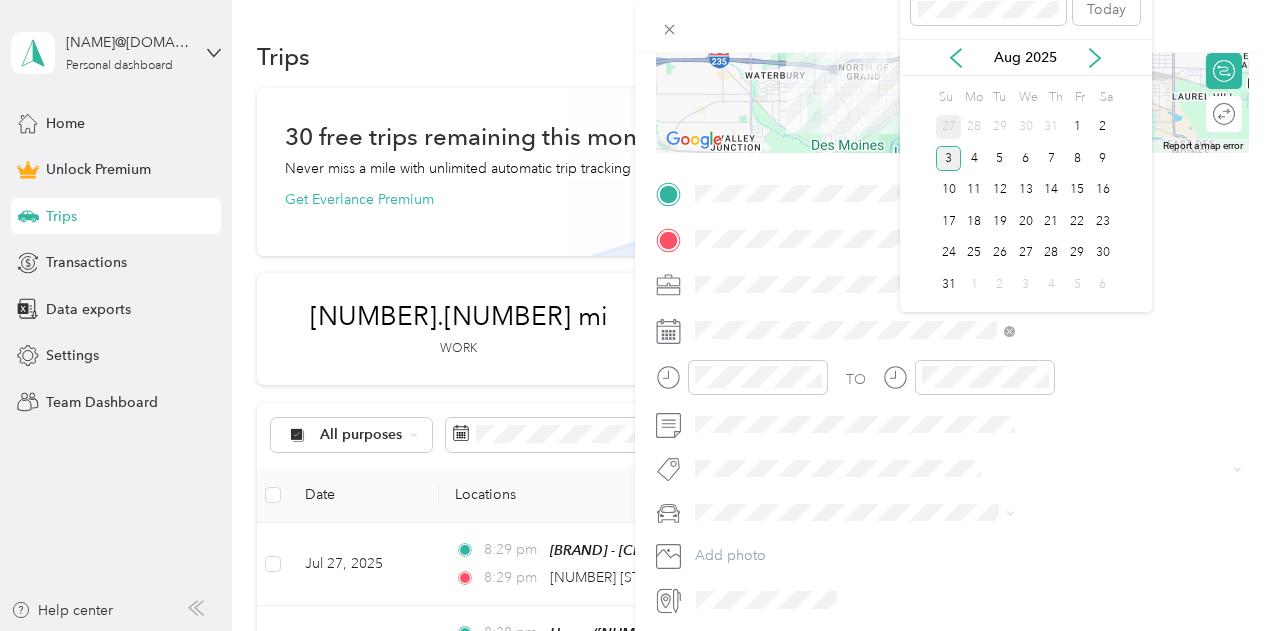 click on "27" at bounding box center (949, 127) 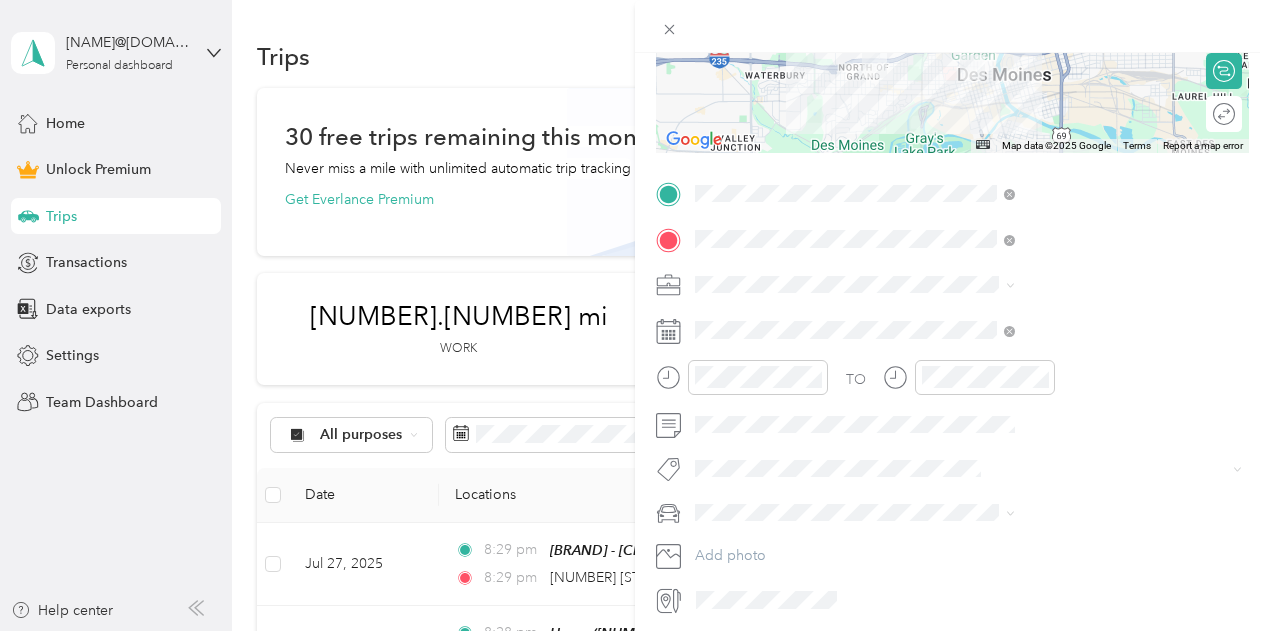 click on "Corolla Cross Toyota" at bounding box center [980, 543] 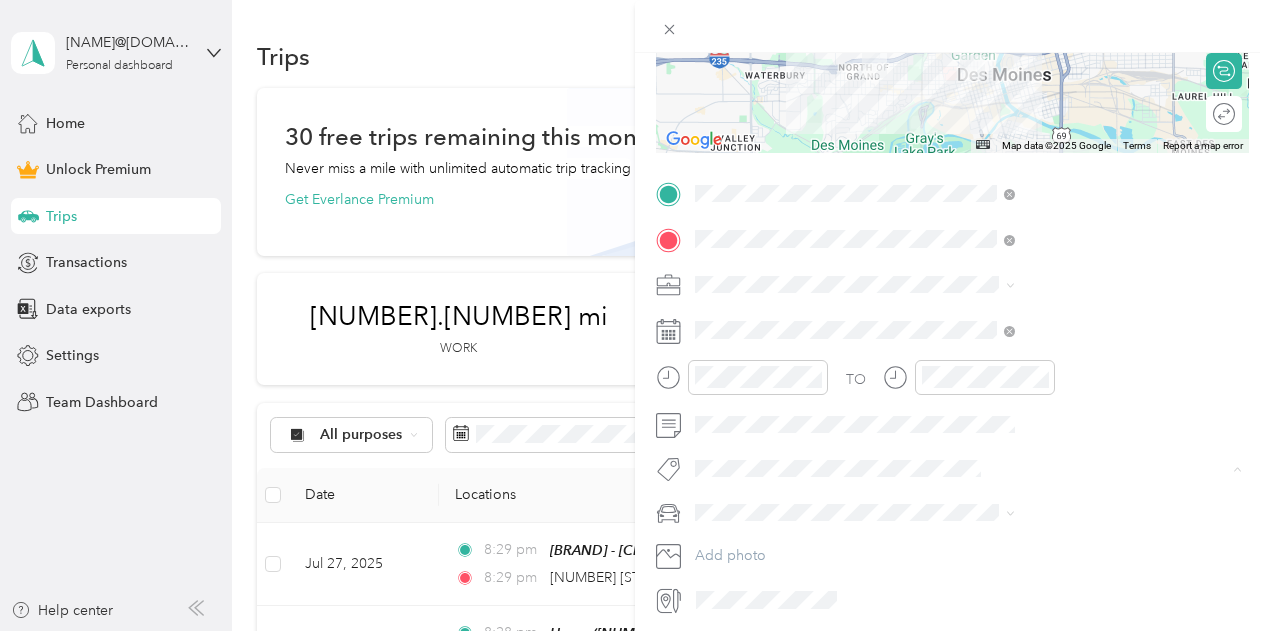 click on "Delivery2" at bounding box center [954, 355] 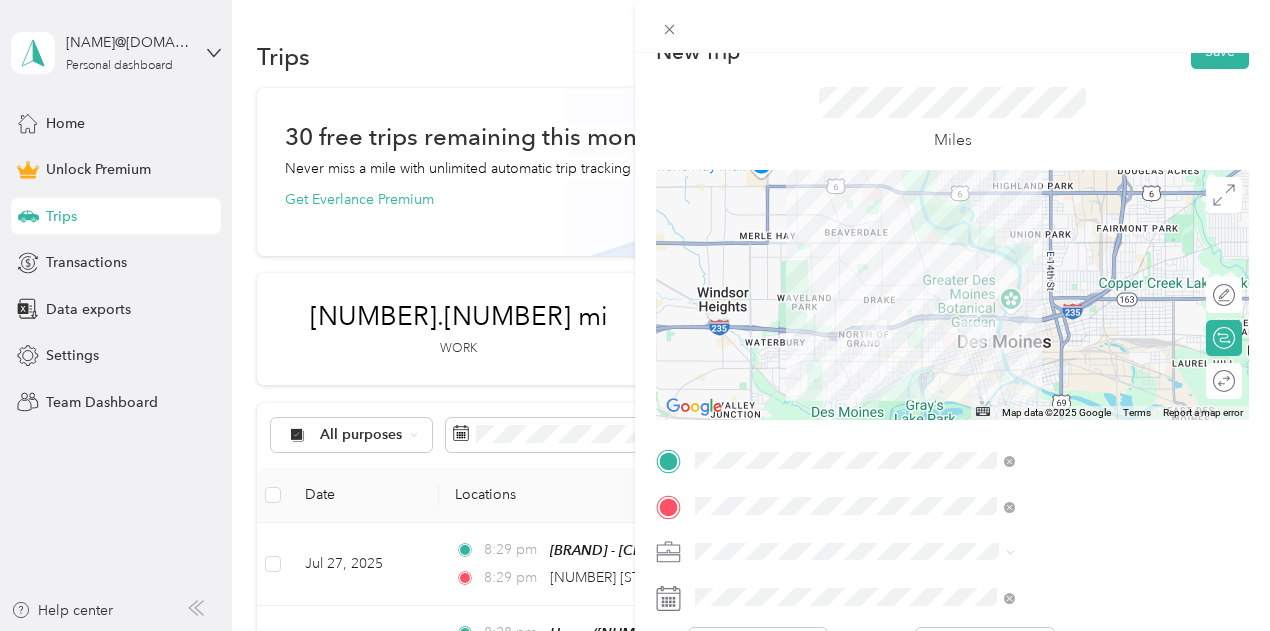 scroll, scrollTop: 0, scrollLeft: 0, axis: both 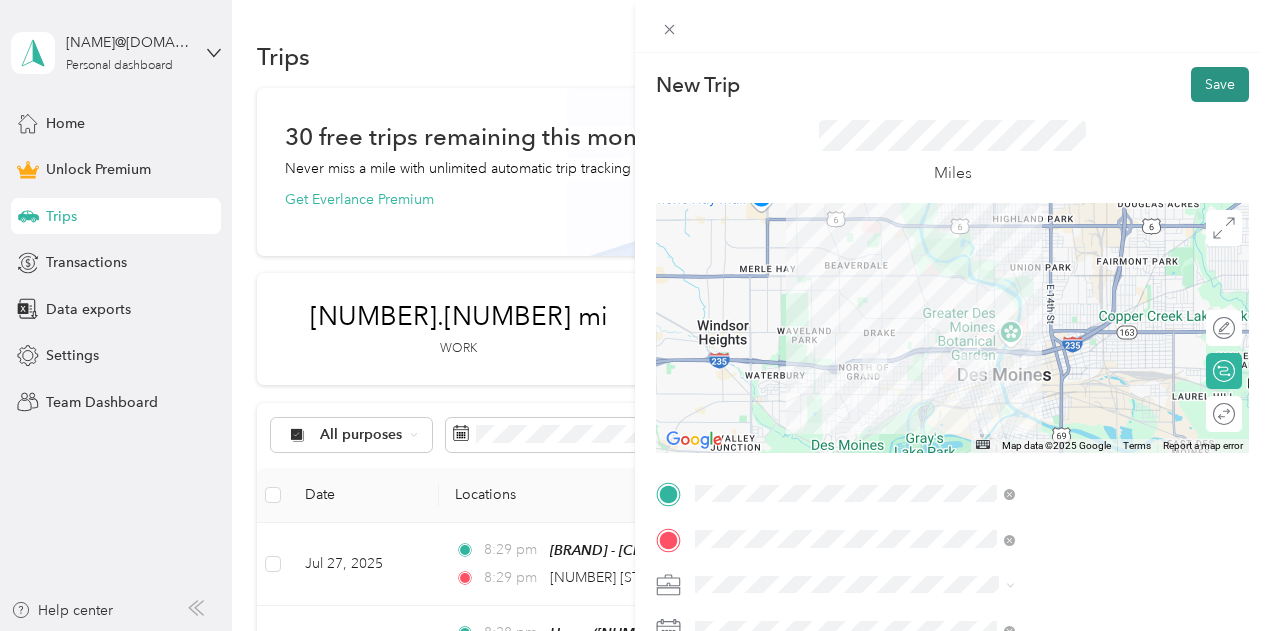 click on "Save" at bounding box center (1220, 84) 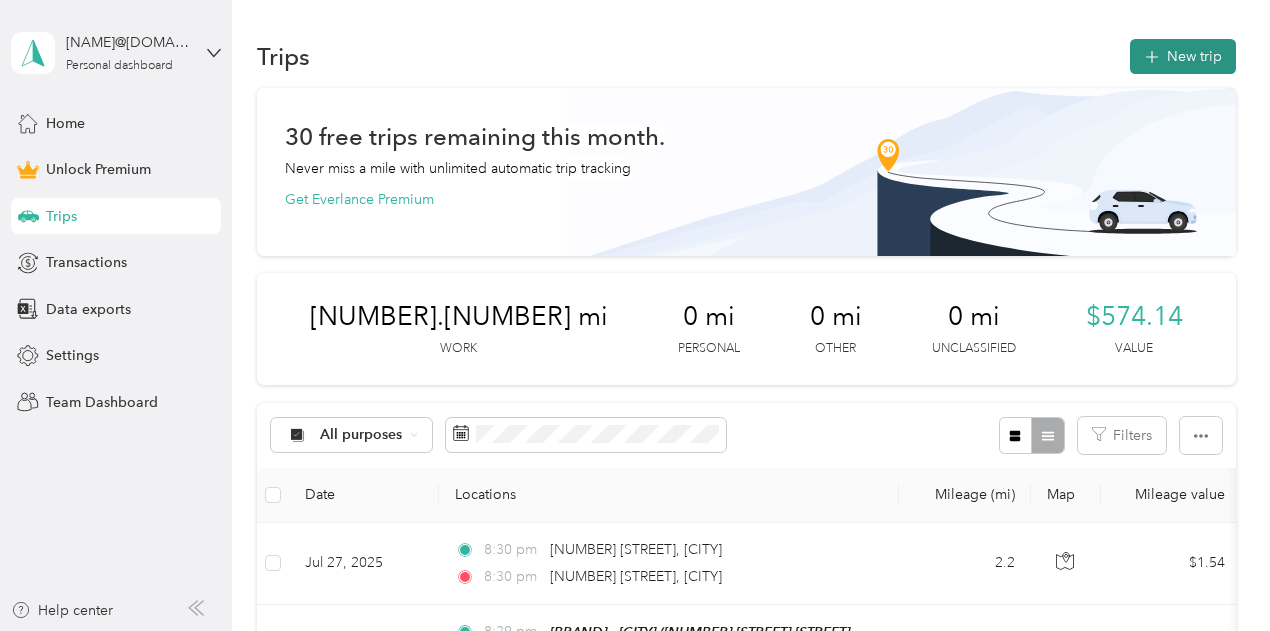 click on "New trip" at bounding box center [1183, 56] 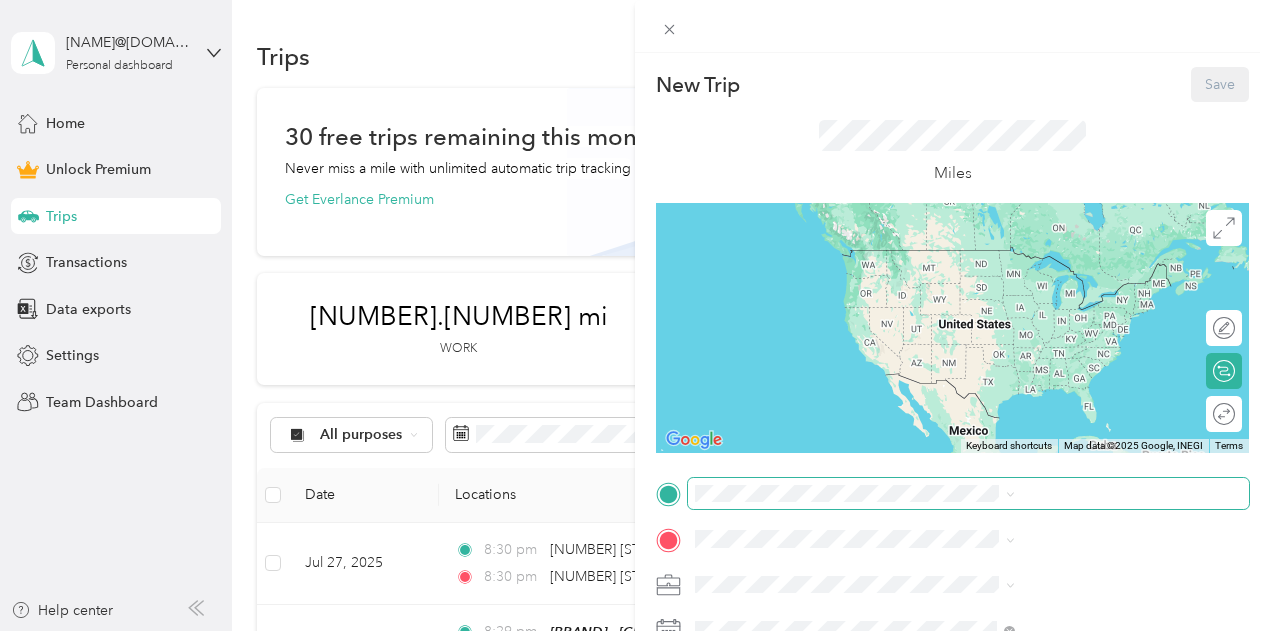 click at bounding box center (968, 494) 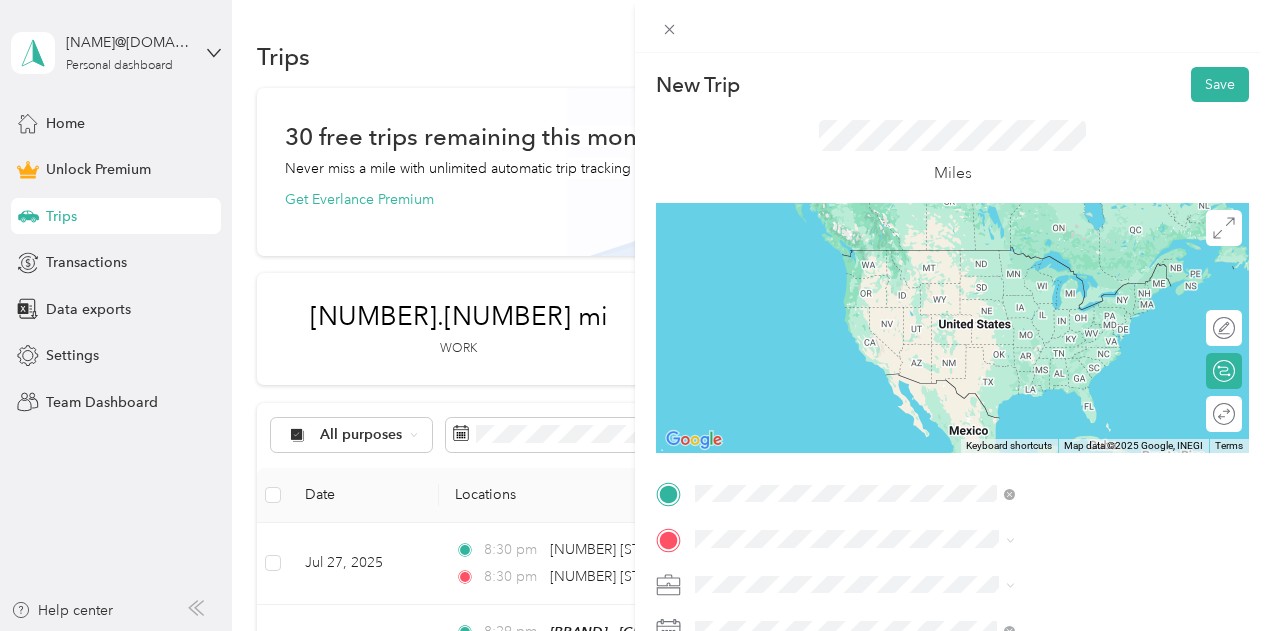 click on "[NUMBER] [STREET] [STREET]
[CITY], [STATE] [POSTAL_CODE], [COUNTRY]" at bounding box center (1081, 267) 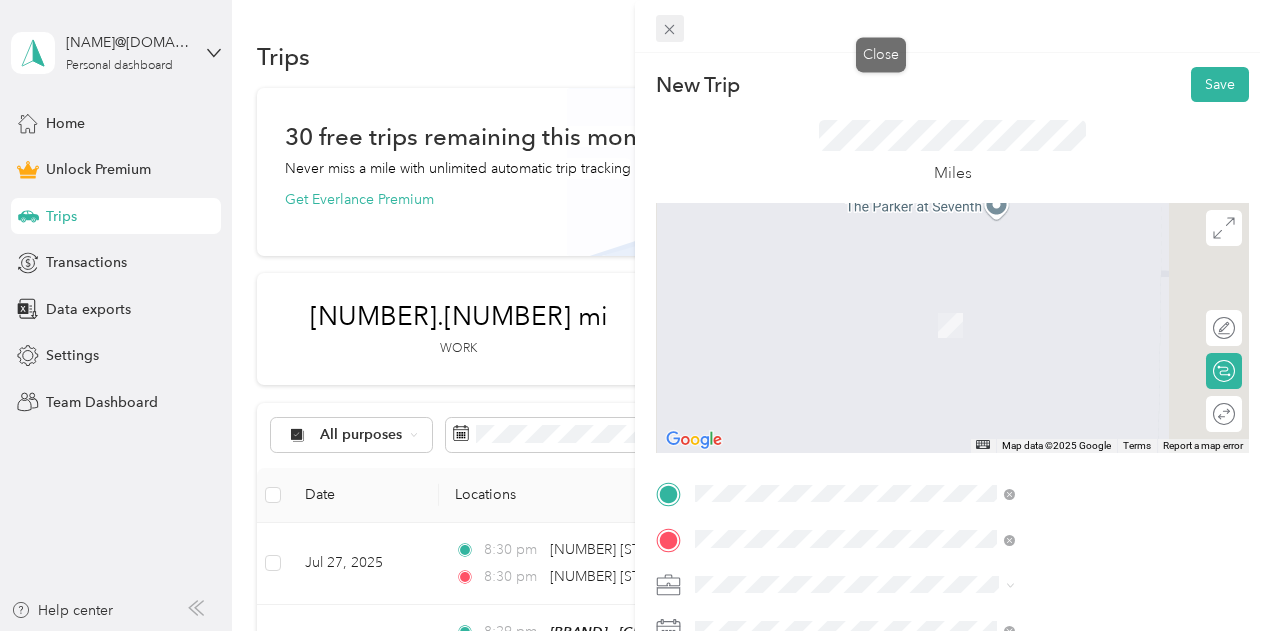 click 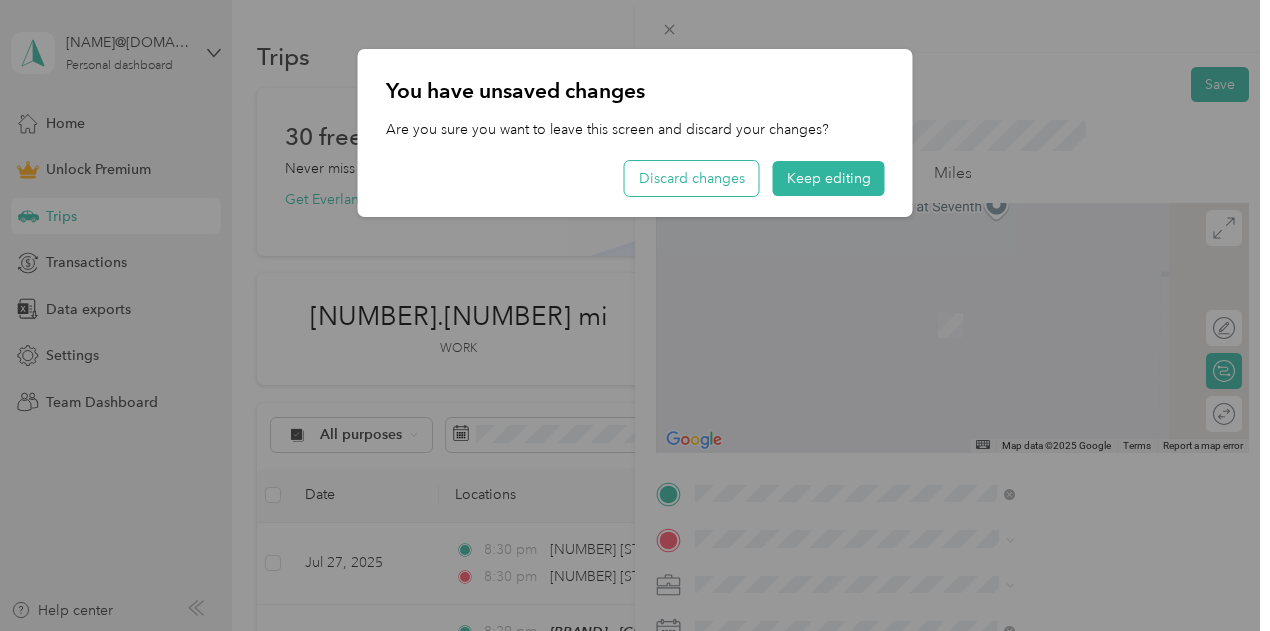 click on "Discard changes" at bounding box center [692, 178] 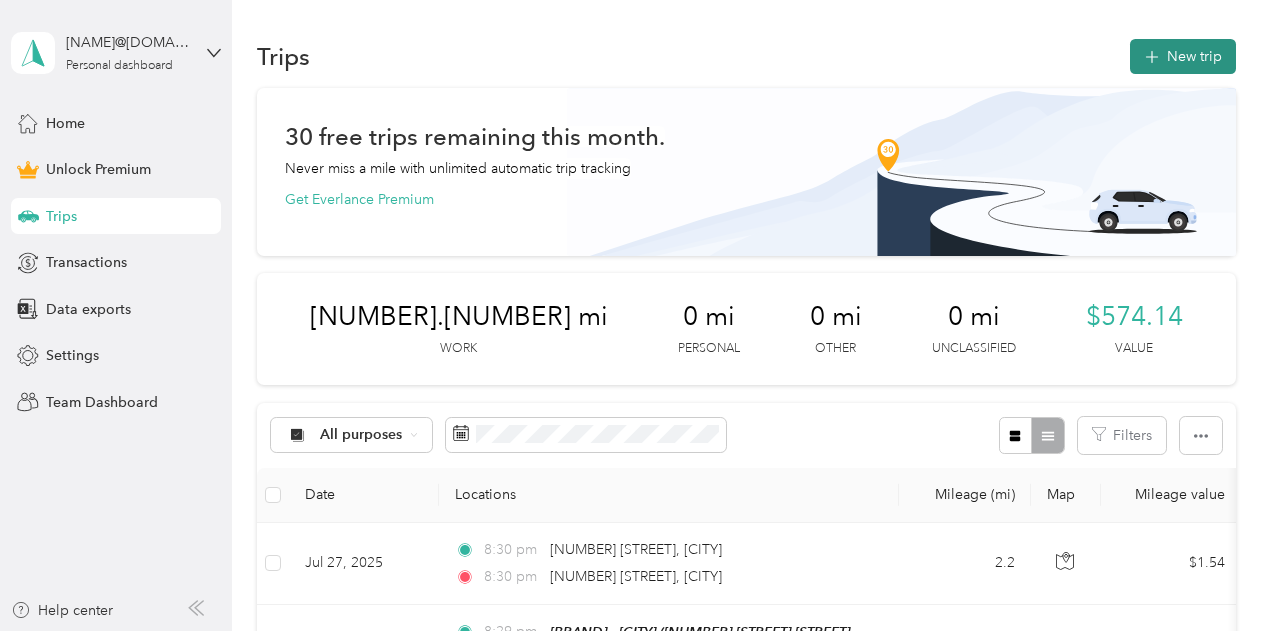 click on "New trip" at bounding box center [1183, 56] 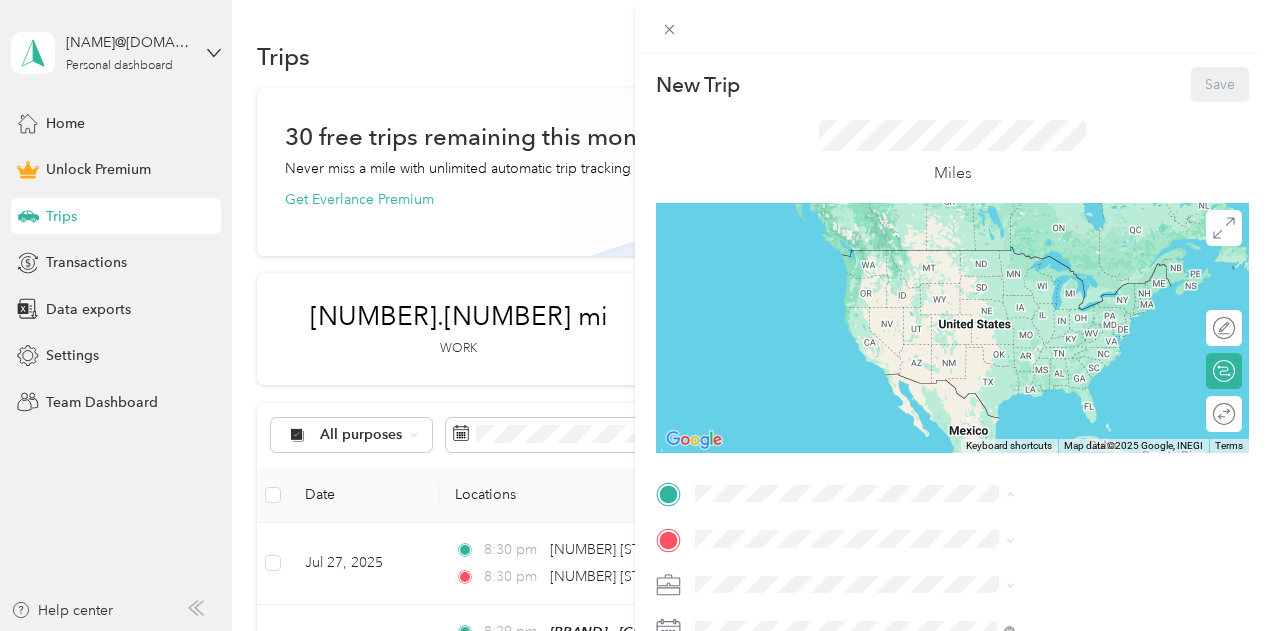 click on "Home [NUMBER] [STREET] [STREET], [POSTAL_CODE], [CITY], [STATE], [COUNTRY]" at bounding box center [1067, 290] 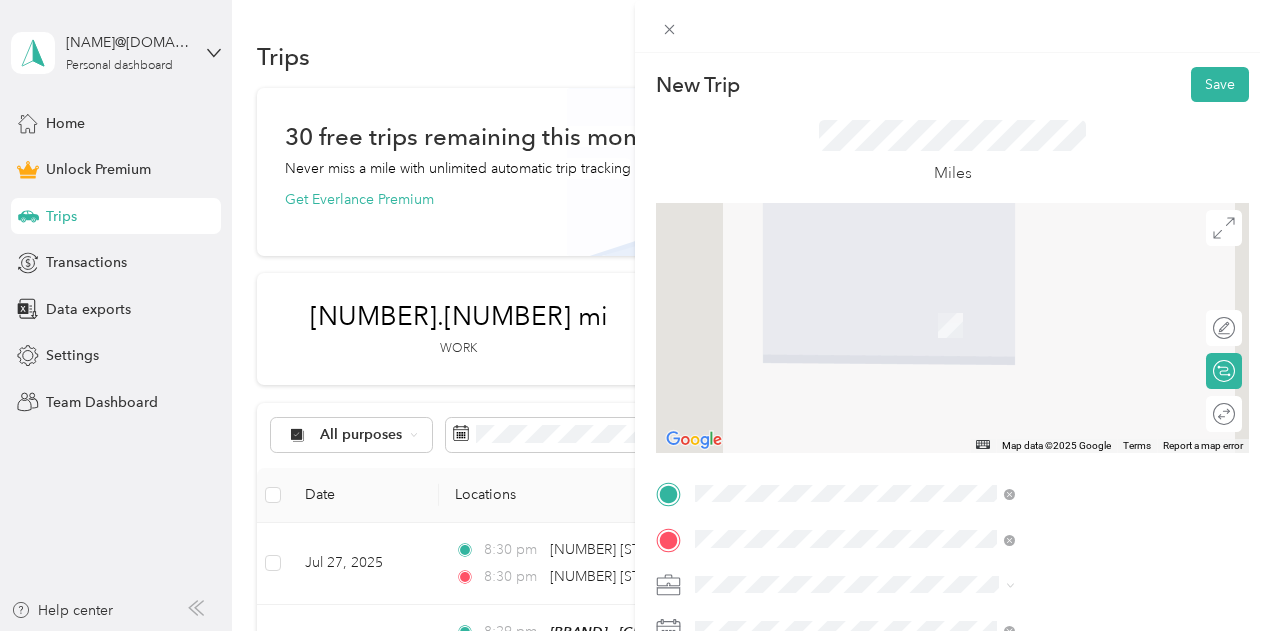 click on "[BRAND] - [CITY]" at bounding box center [1000, 366] 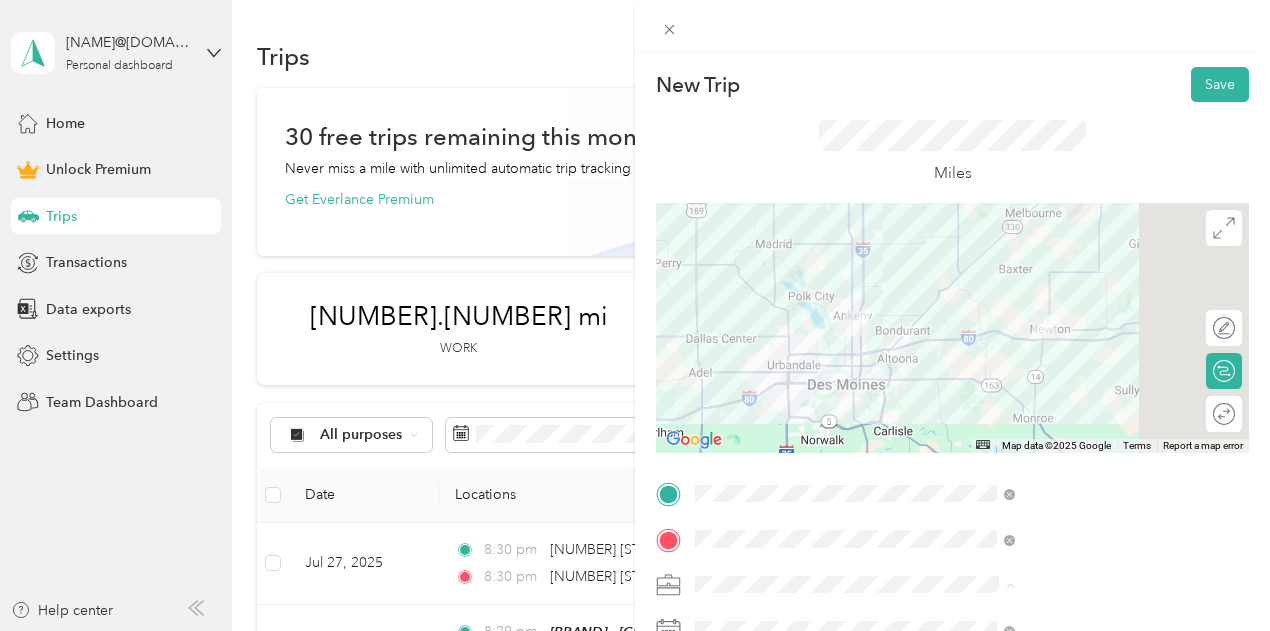 click on "Shipt" at bounding box center [1067, 374] 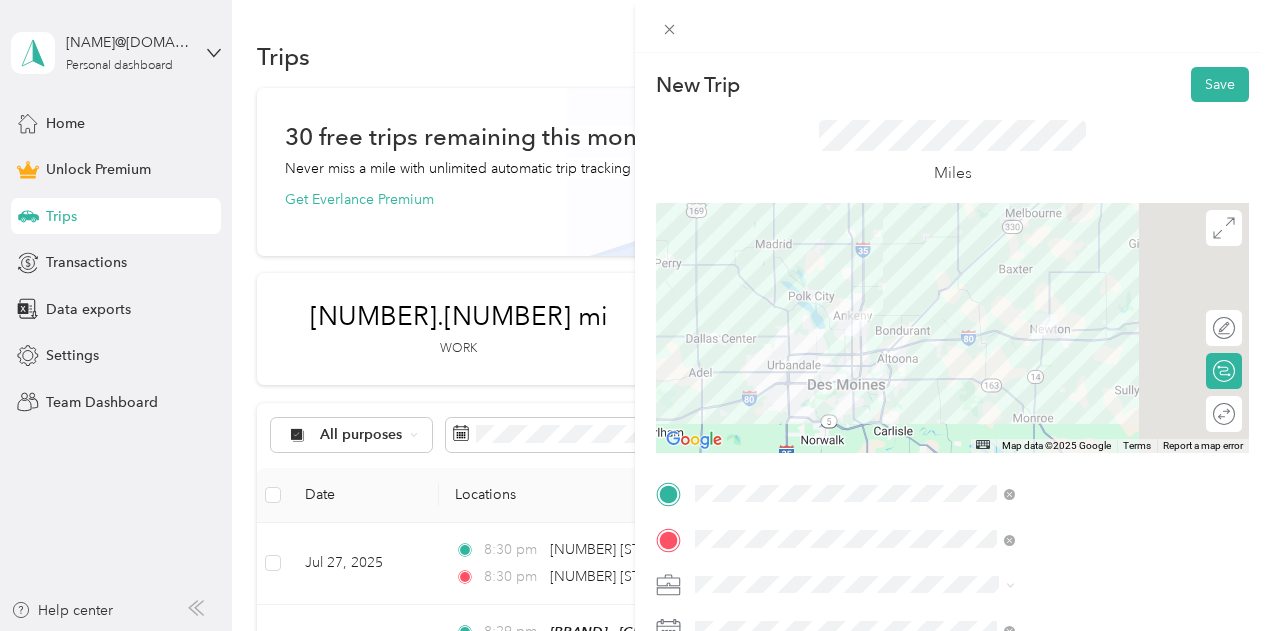 click on "Miles" at bounding box center [952, 152] 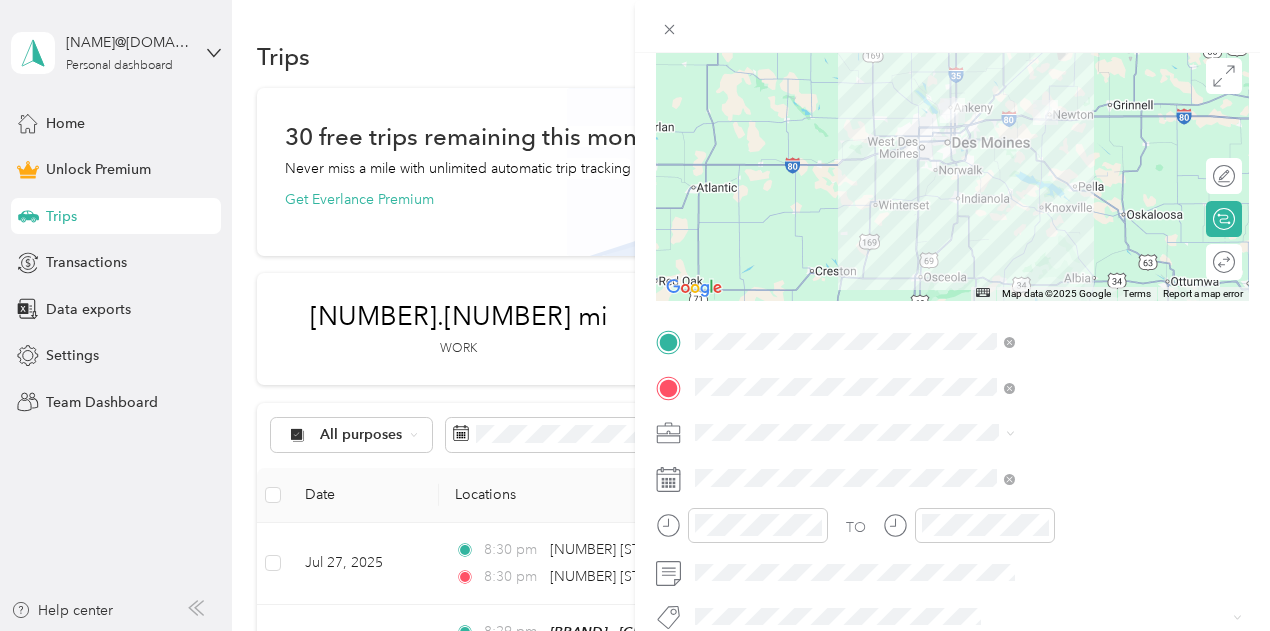 scroll, scrollTop: 300, scrollLeft: 0, axis: vertical 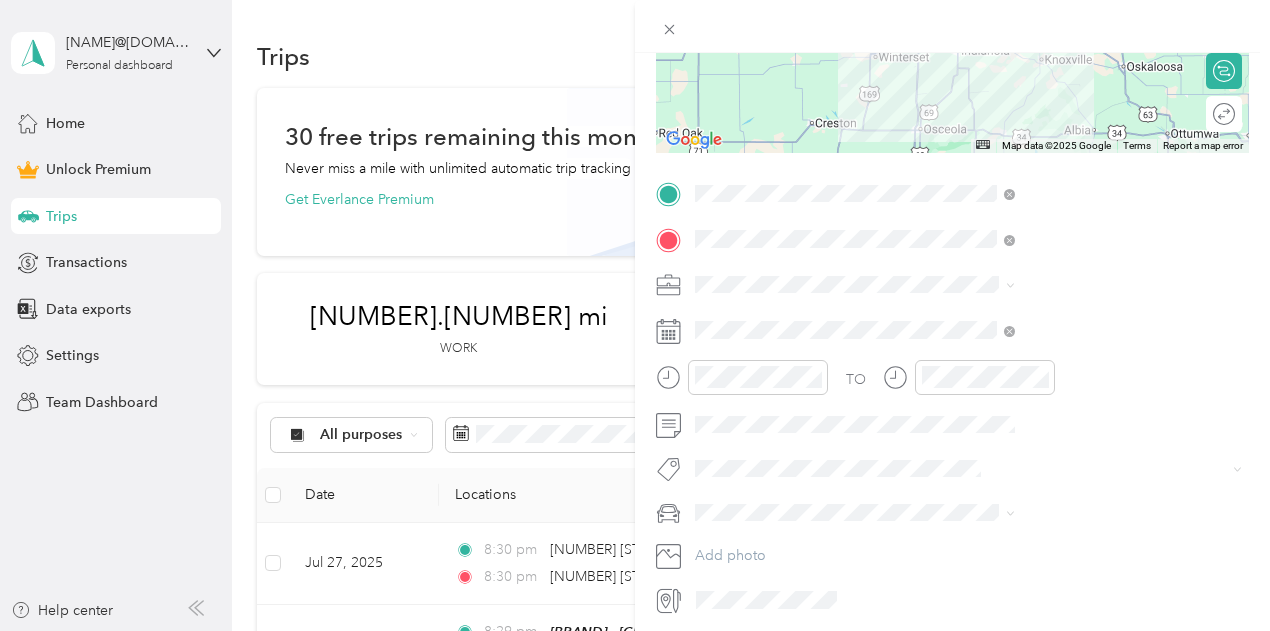 click on "Pickup" at bounding box center [946, 433] 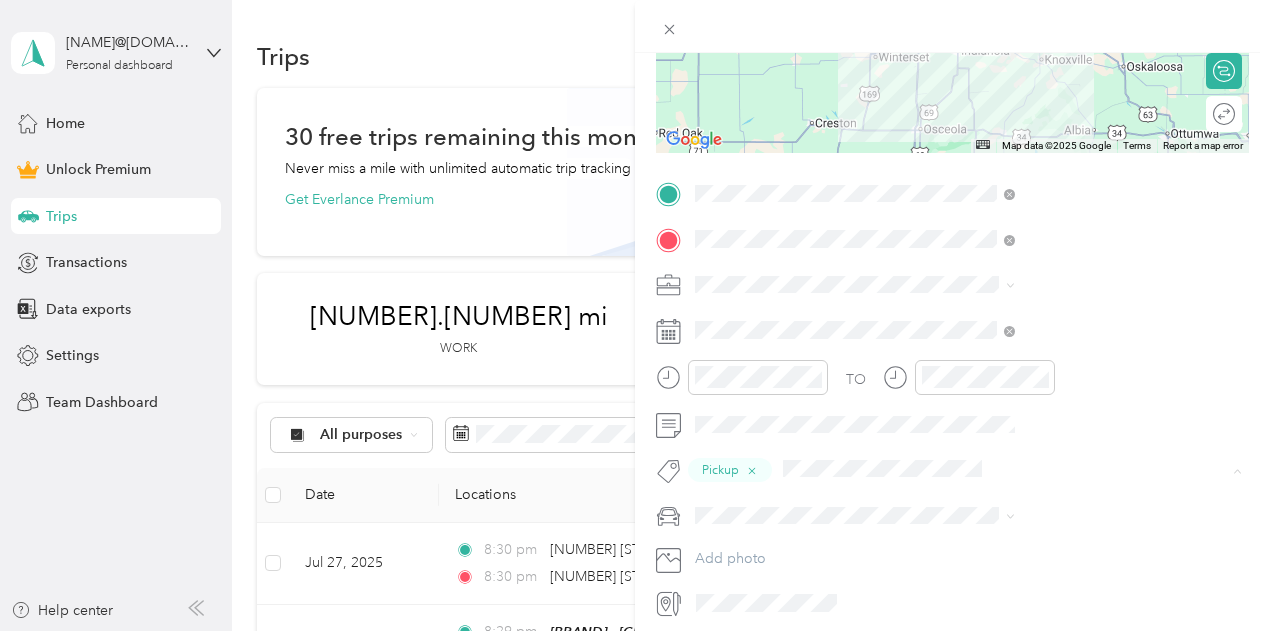 click on "[NUMBER] Orders" at bounding box center [978, 201] 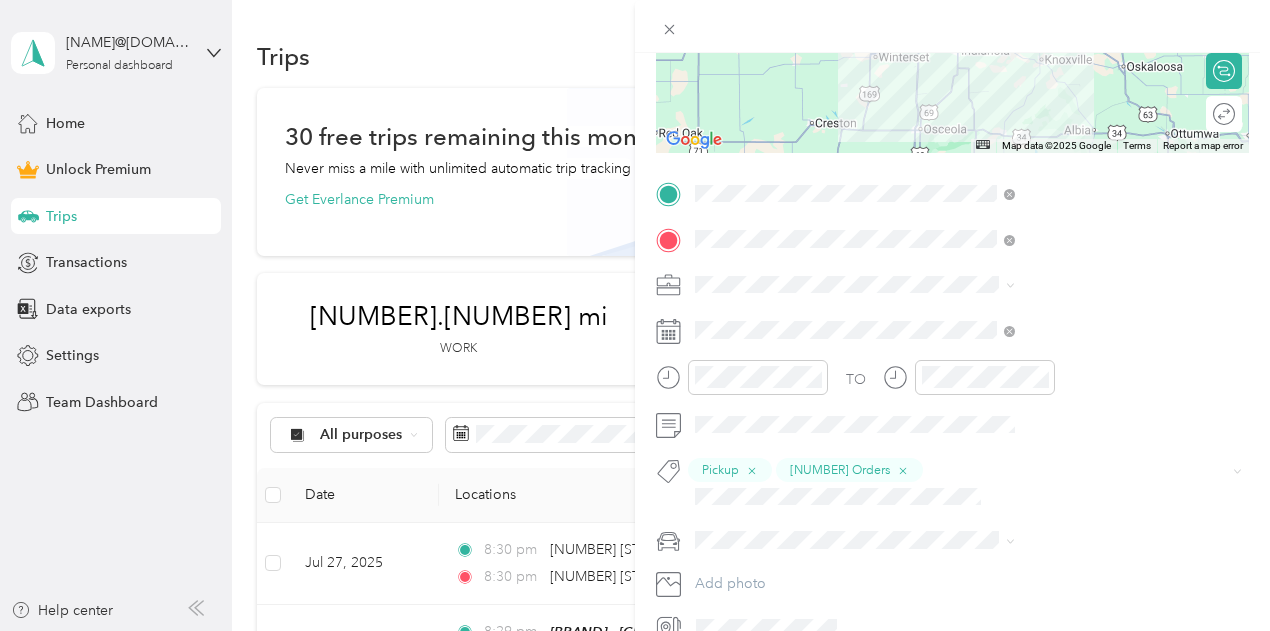 click on "Corolla Cross Toyota" at bounding box center (980, 569) 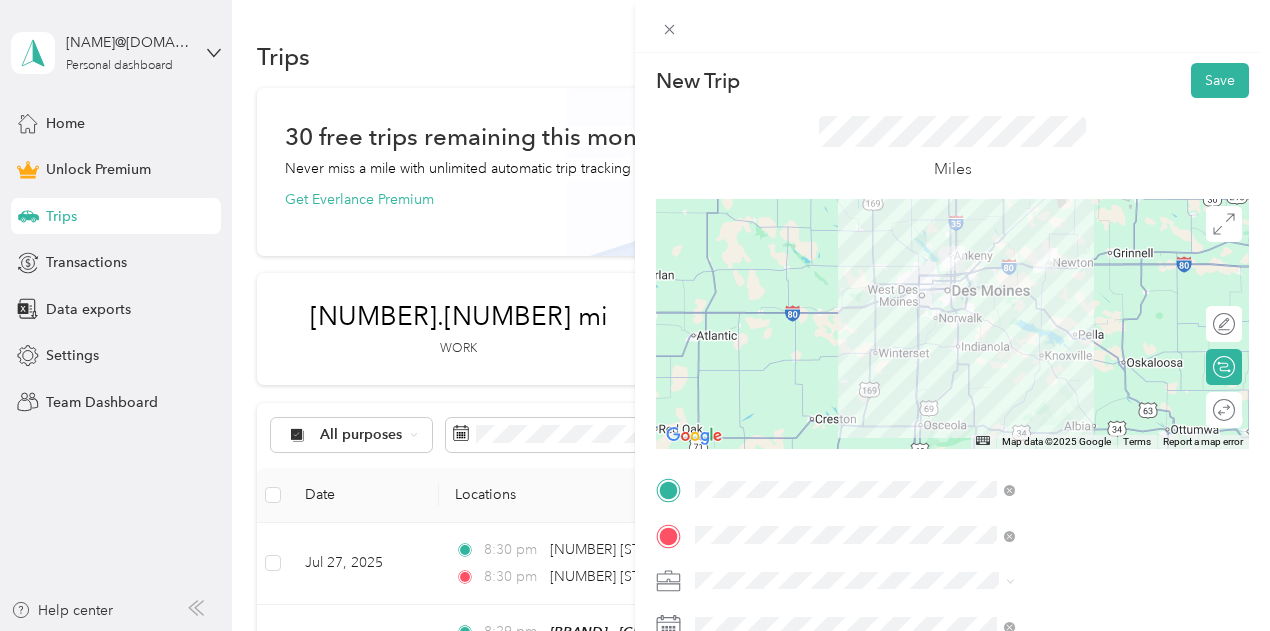 scroll, scrollTop: 0, scrollLeft: 0, axis: both 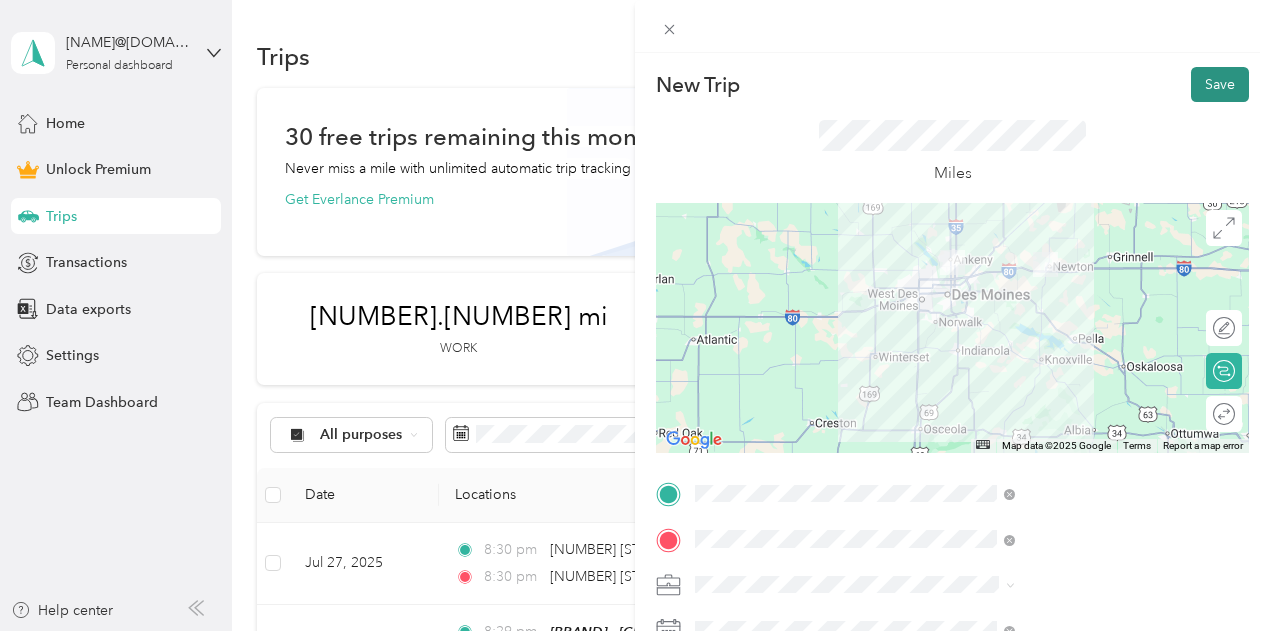 click on "Save" at bounding box center (1220, 84) 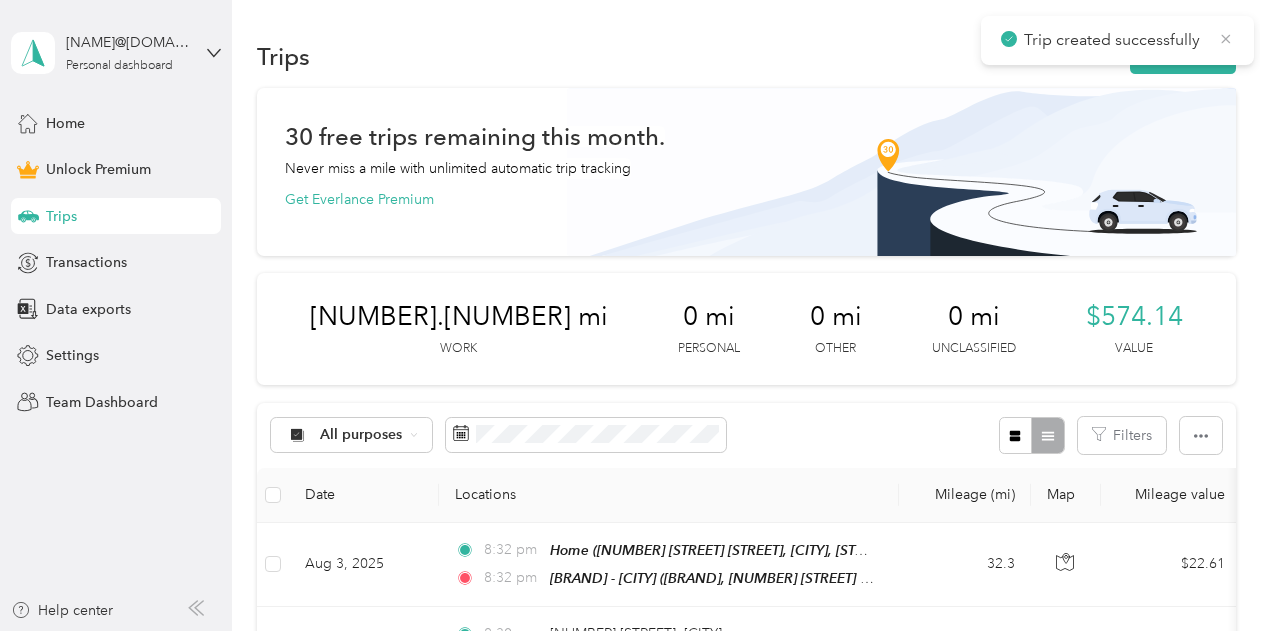 click 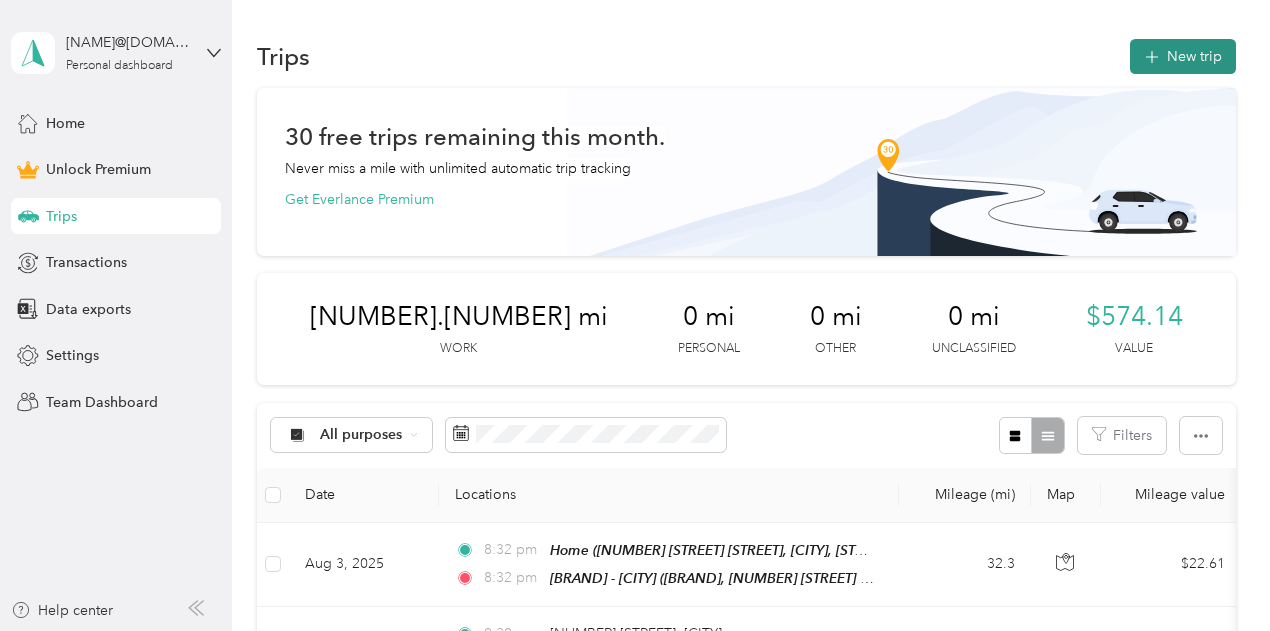 click on "New trip" at bounding box center [1183, 56] 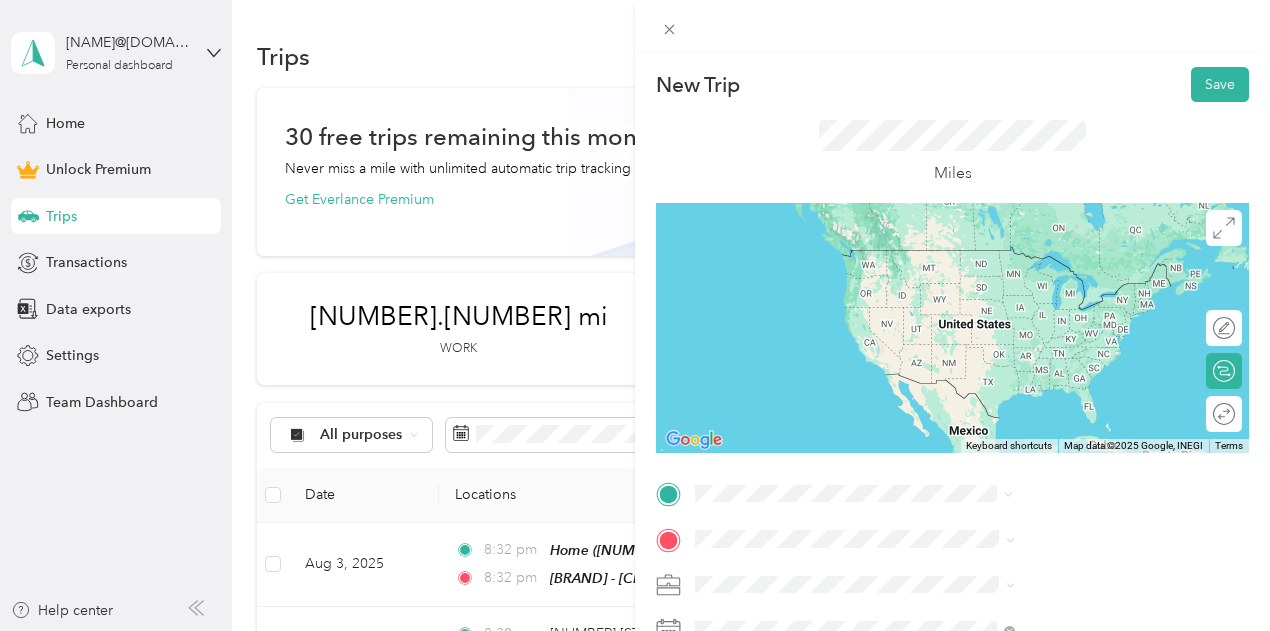 click on "[BRAND] - [CITY]" at bounding box center [1000, 362] 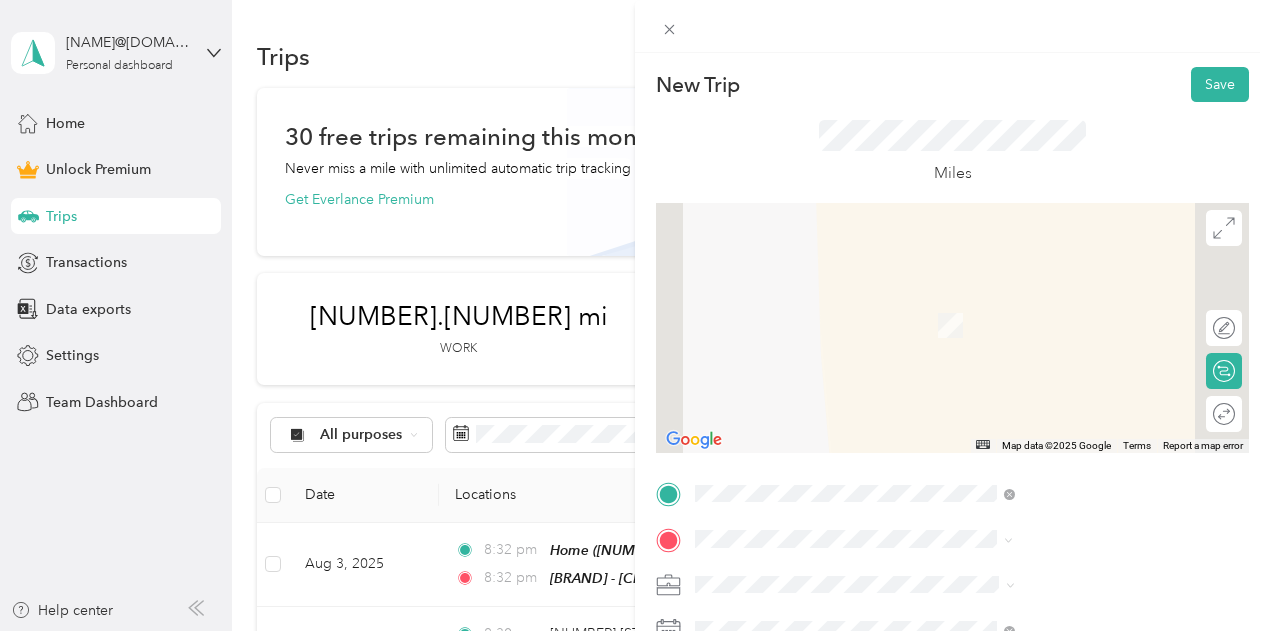 click on "[NUMBER] [STREET] [STREET]
[CITY], [STATE] [POSTAL_CODE], [COUNTRY]" at bounding box center [1081, 428] 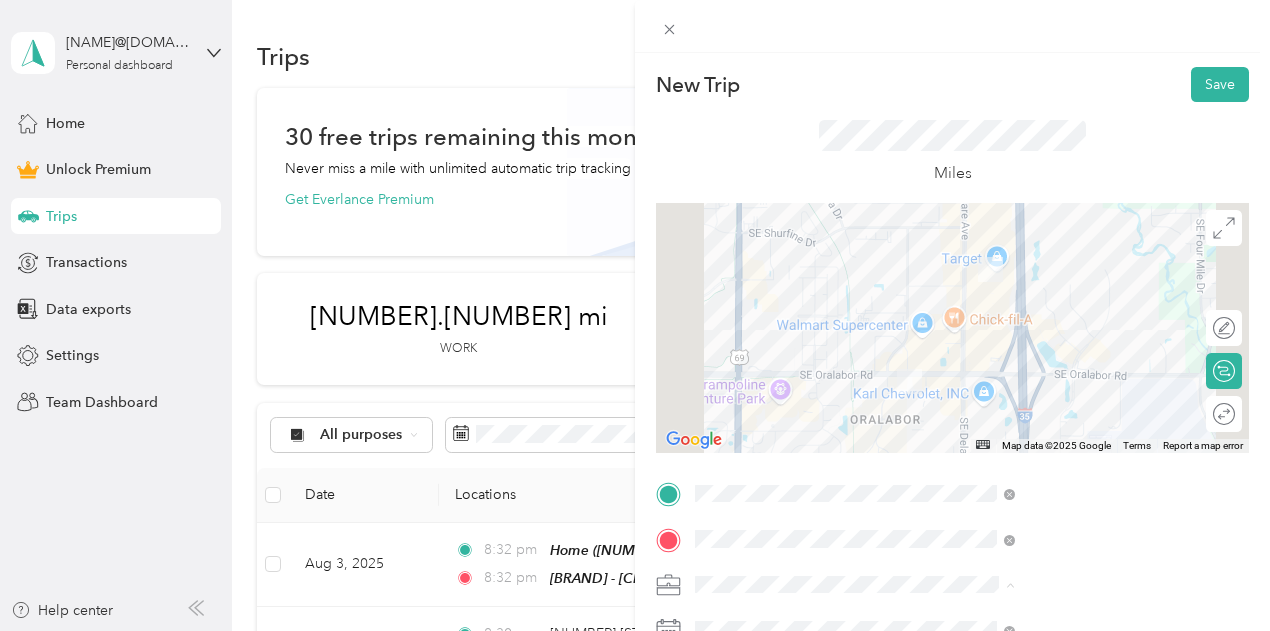 click on "Shipt" at bounding box center [1067, 374] 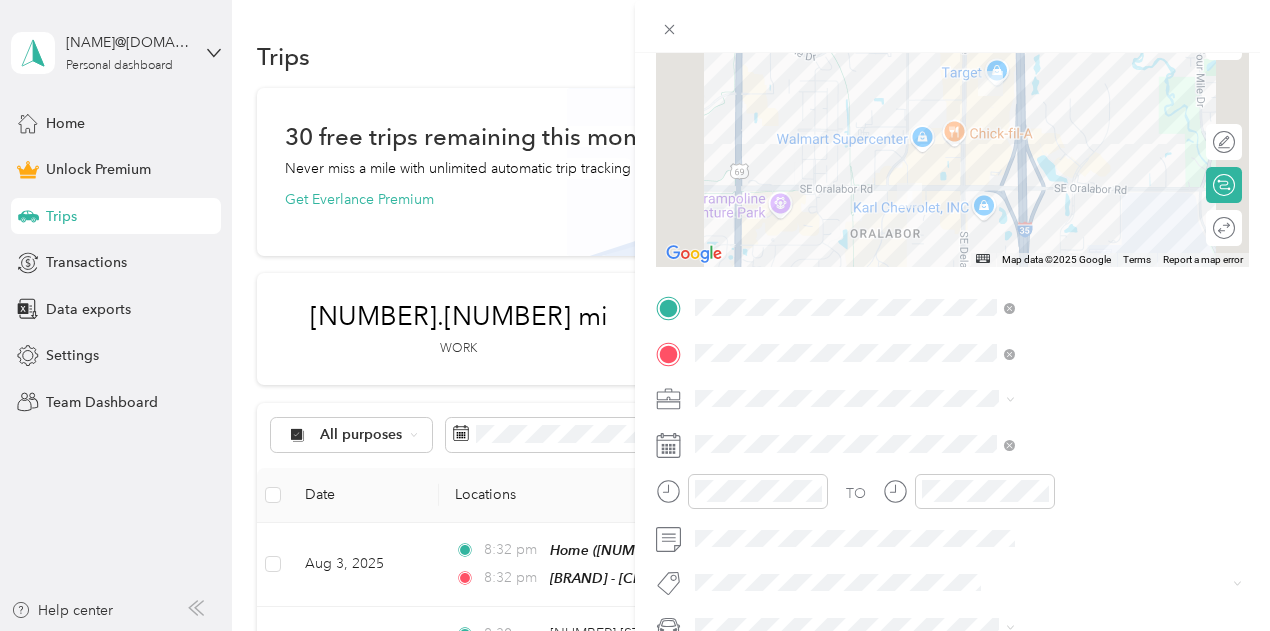 scroll, scrollTop: 200, scrollLeft: 0, axis: vertical 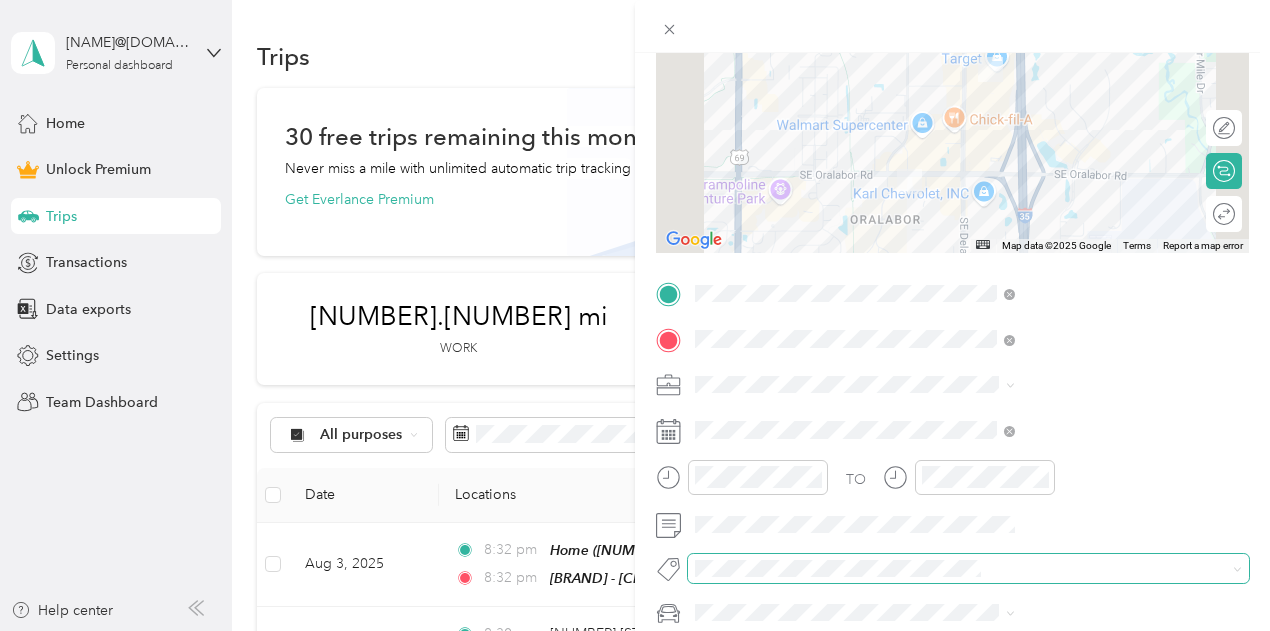 click at bounding box center [968, 568] 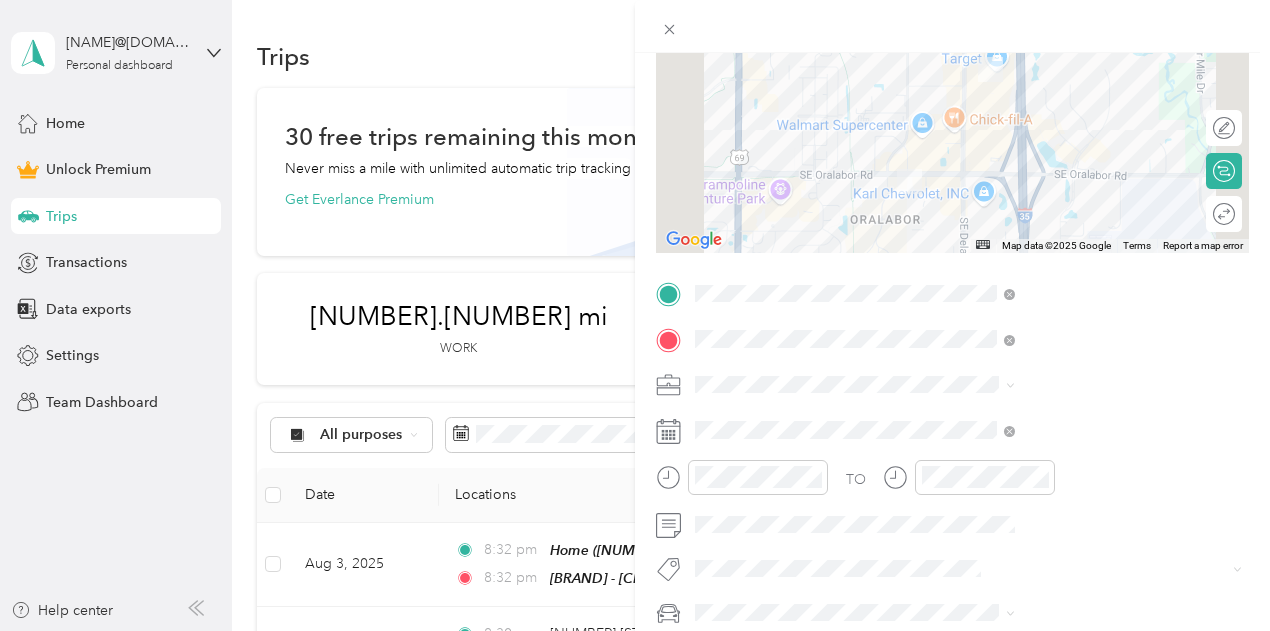 click on "Delivery1" at bounding box center (954, 416) 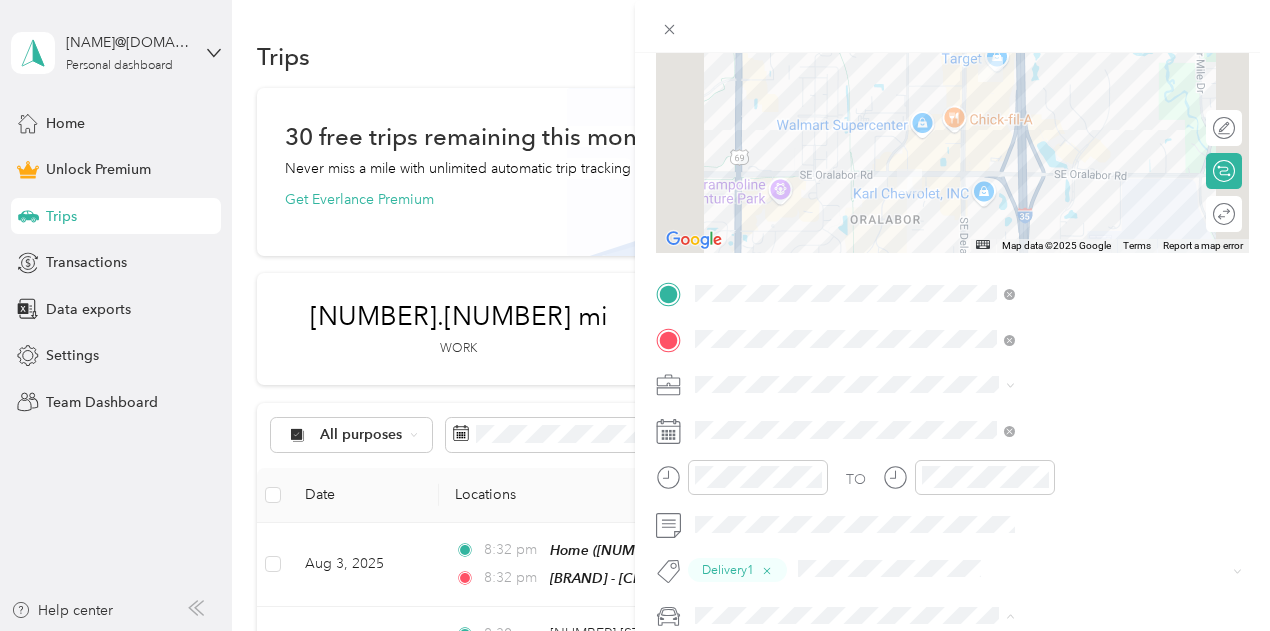 click on "Corolla Cross Toyota" at bounding box center [980, 579] 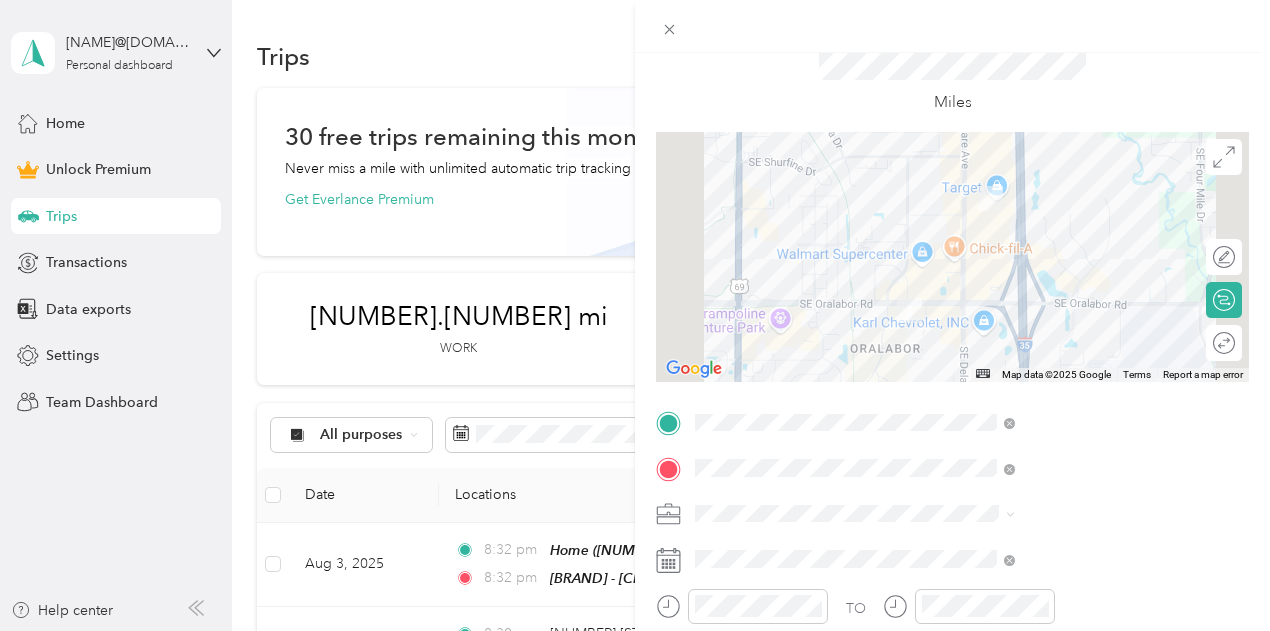 scroll, scrollTop: 0, scrollLeft: 0, axis: both 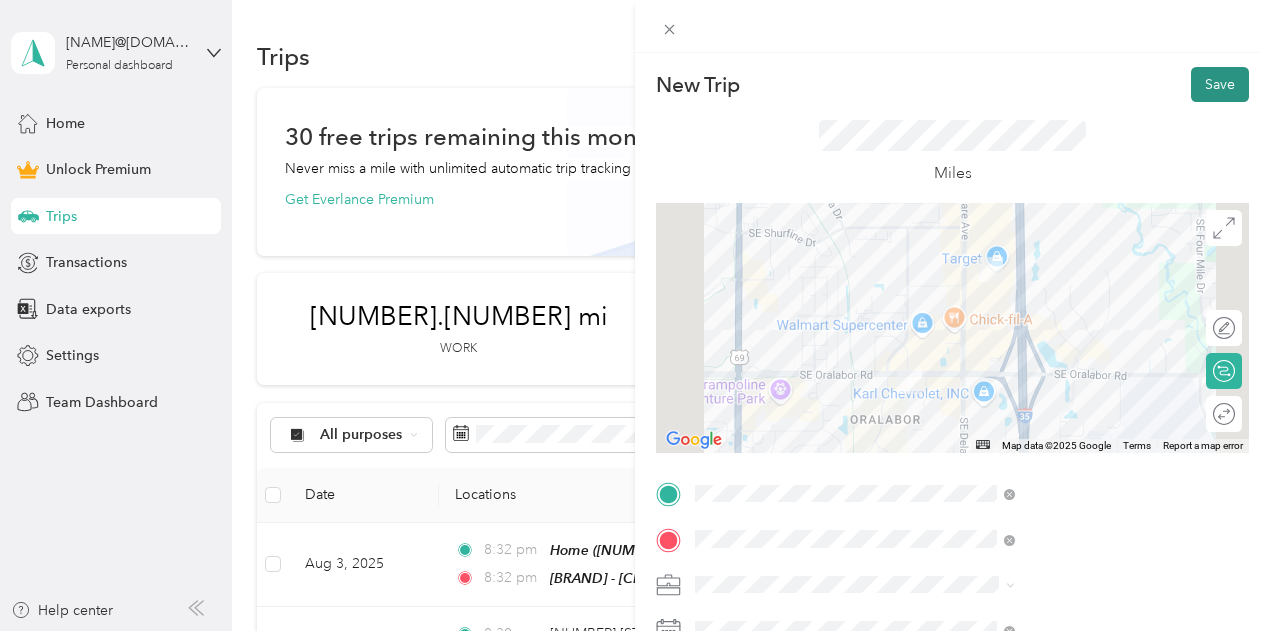 click on "Save" at bounding box center (1220, 84) 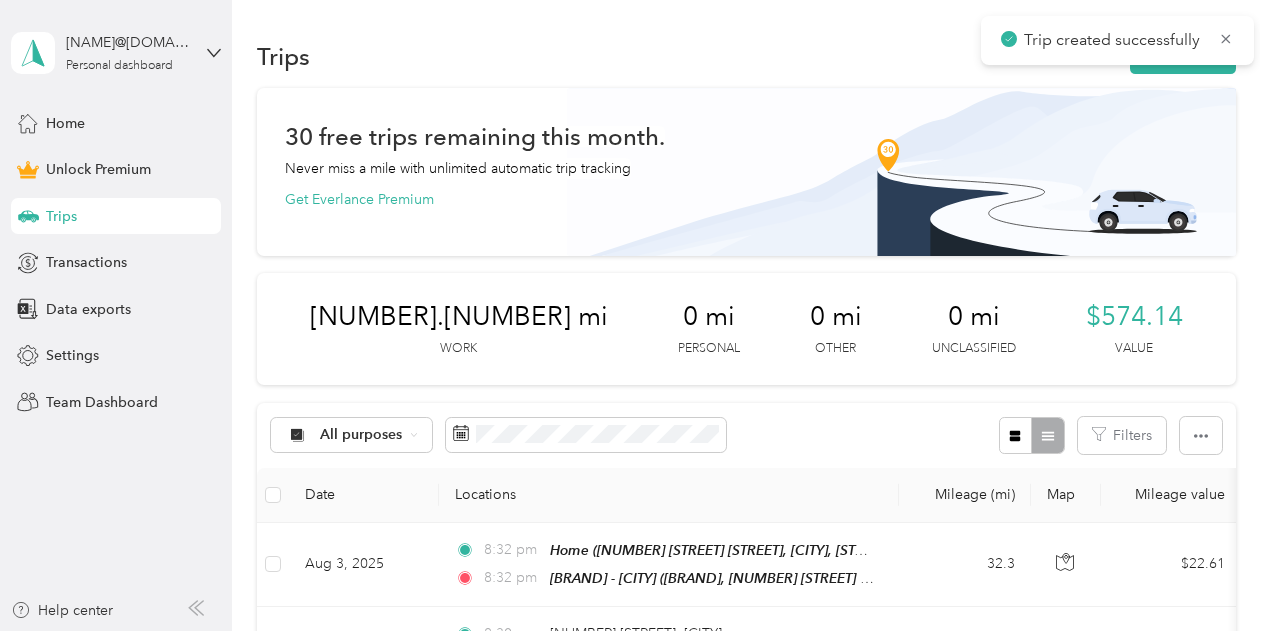 click on "Trip created successfully" at bounding box center [1117, 40] 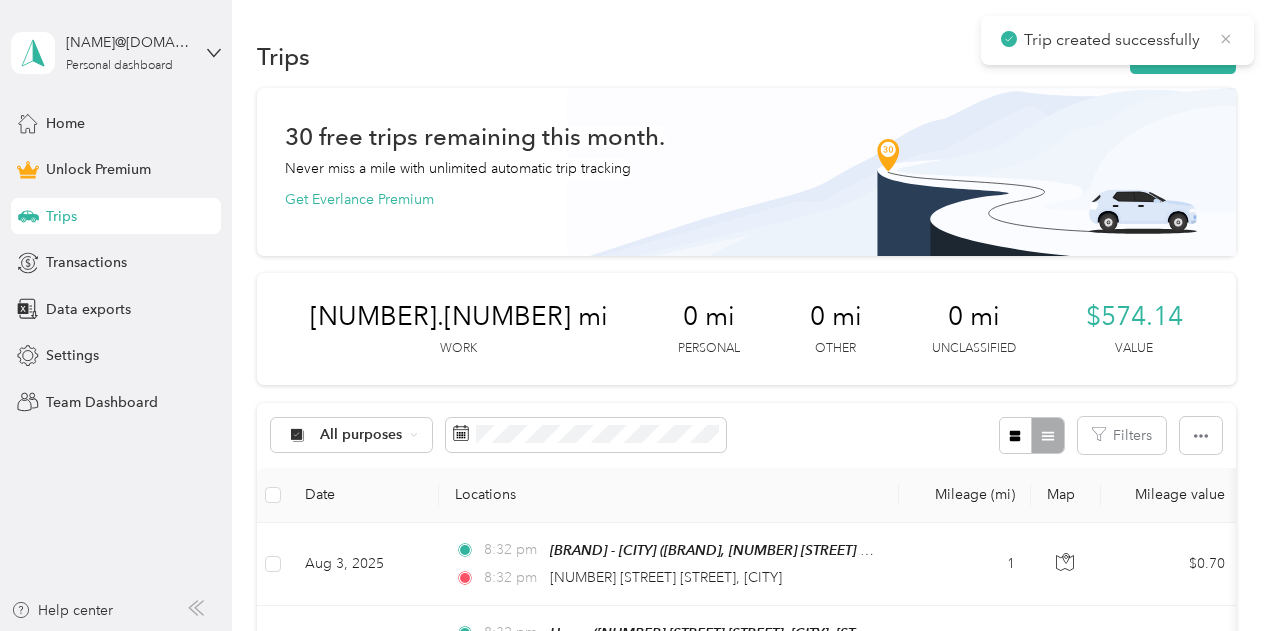click 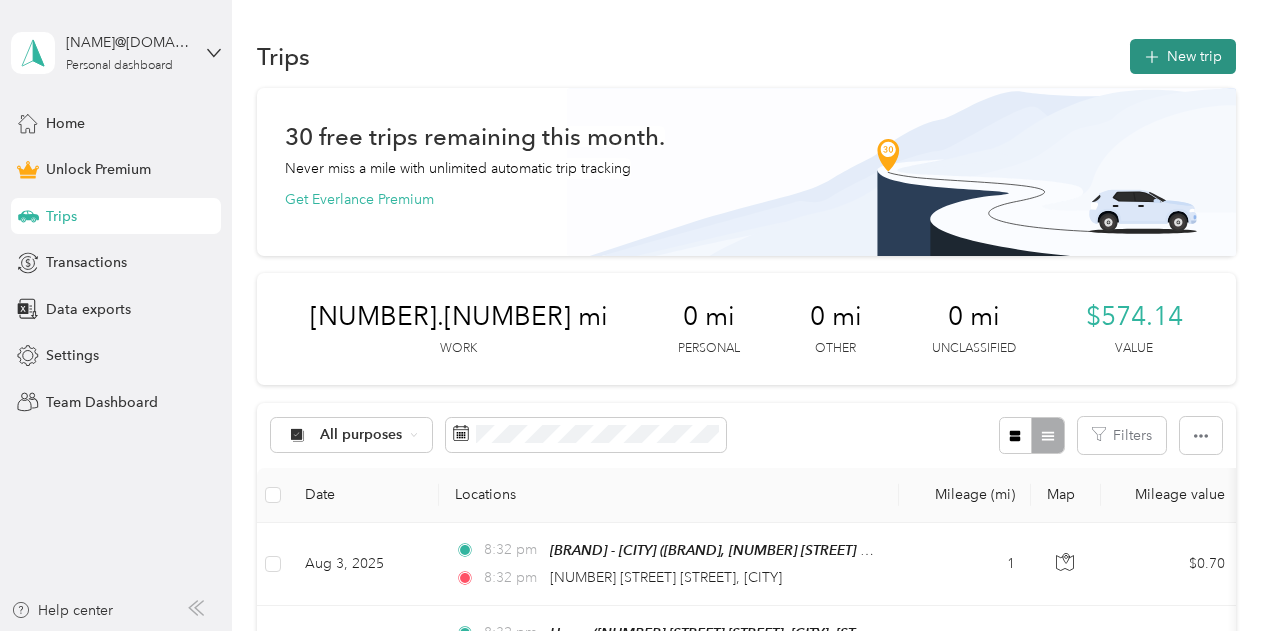 click on "New trip" at bounding box center [1183, 56] 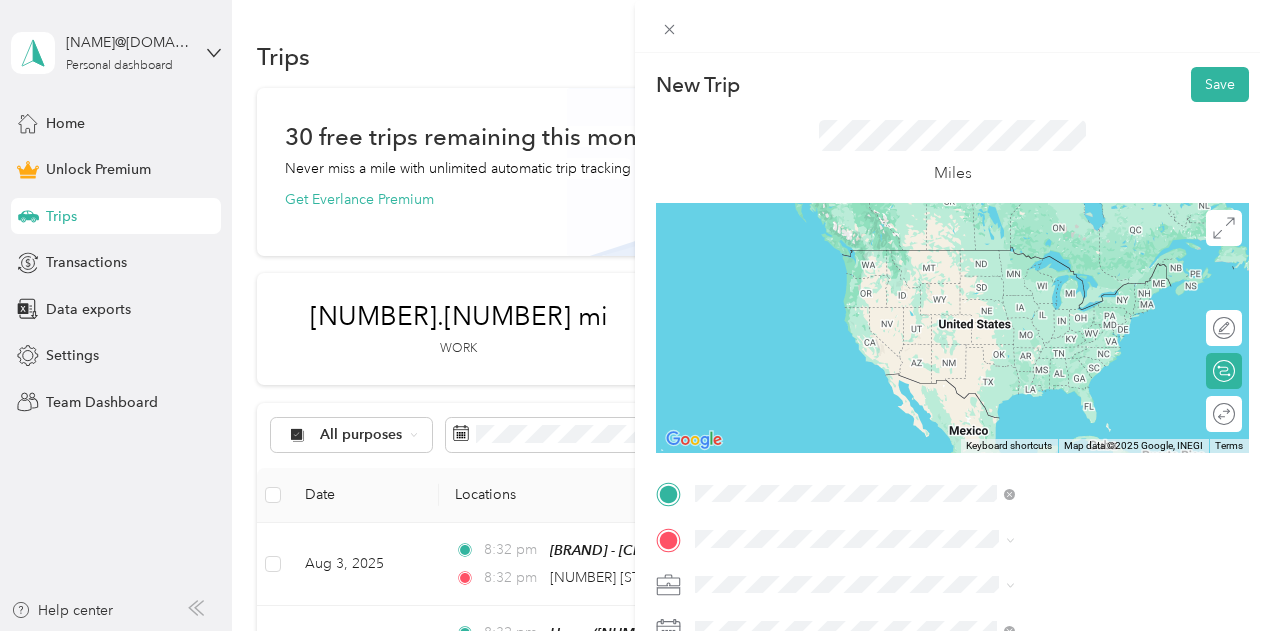 click on "[NUMBER] [STREET] [STREET]
[CITY], [STATE] [POSTAL_CODE], [COUNTRY]" at bounding box center (1081, 344) 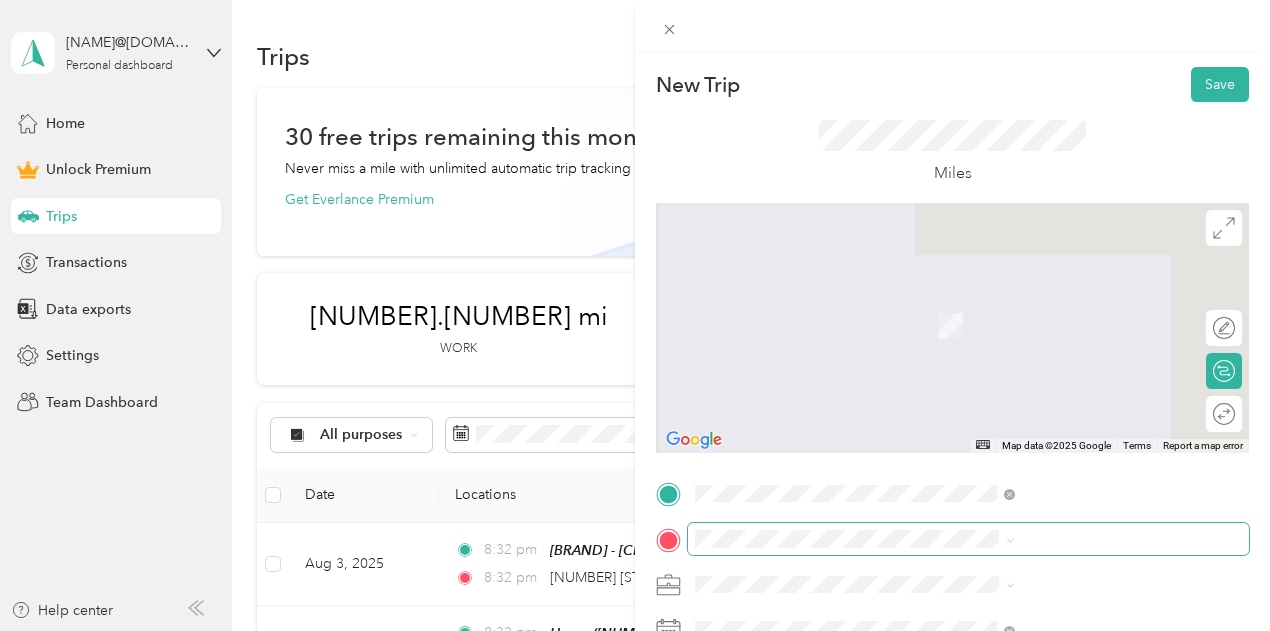 click at bounding box center [968, 539] 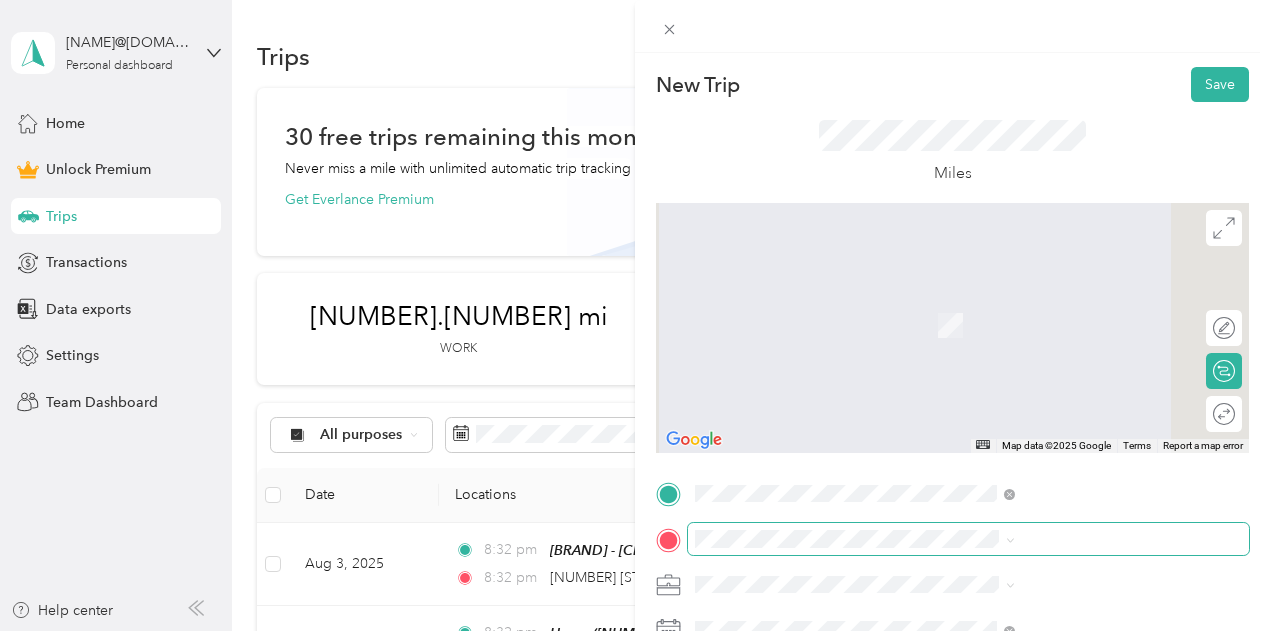 click at bounding box center [968, 539] 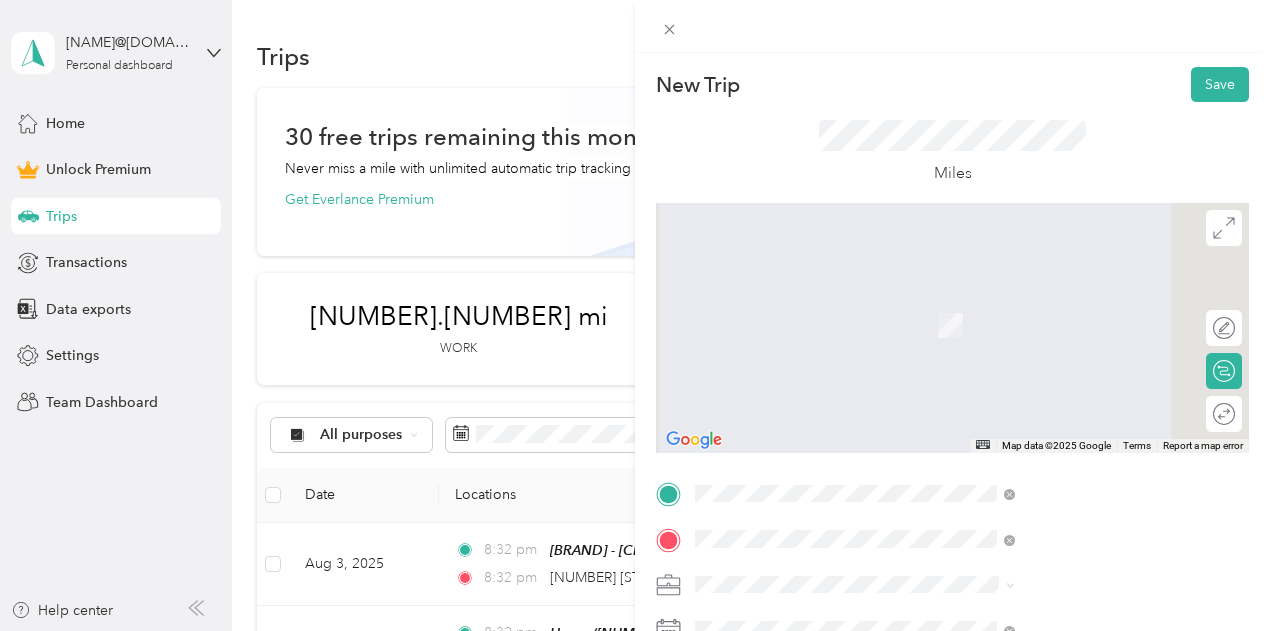 click on "[NUMBER] [STREET]
[CITY], [STATE] [POSTAL_CODE], [COUNTRY]" at bounding box center [1081, 313] 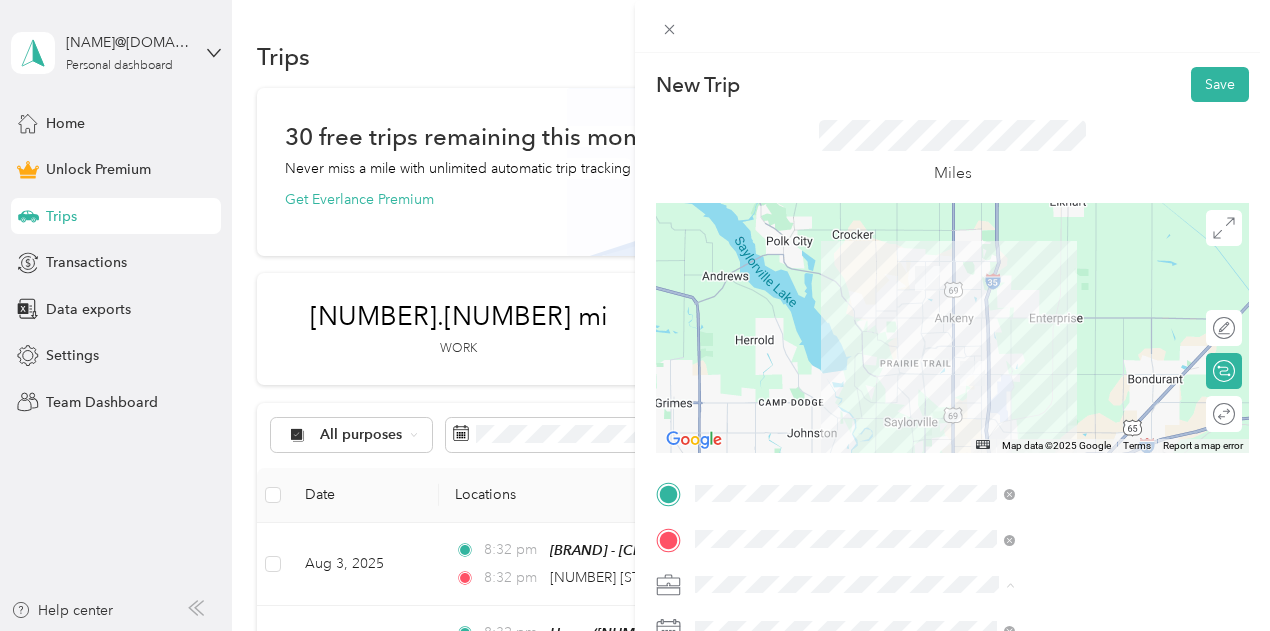 click on "Shipt" at bounding box center (930, 374) 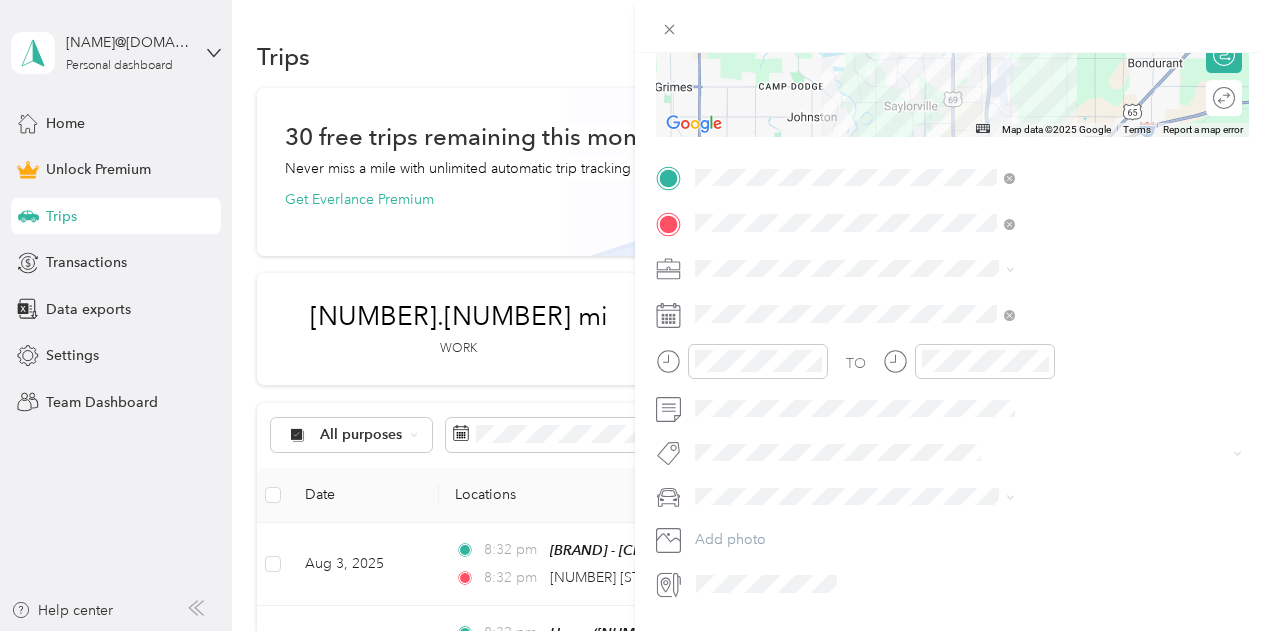 scroll, scrollTop: 372, scrollLeft: 0, axis: vertical 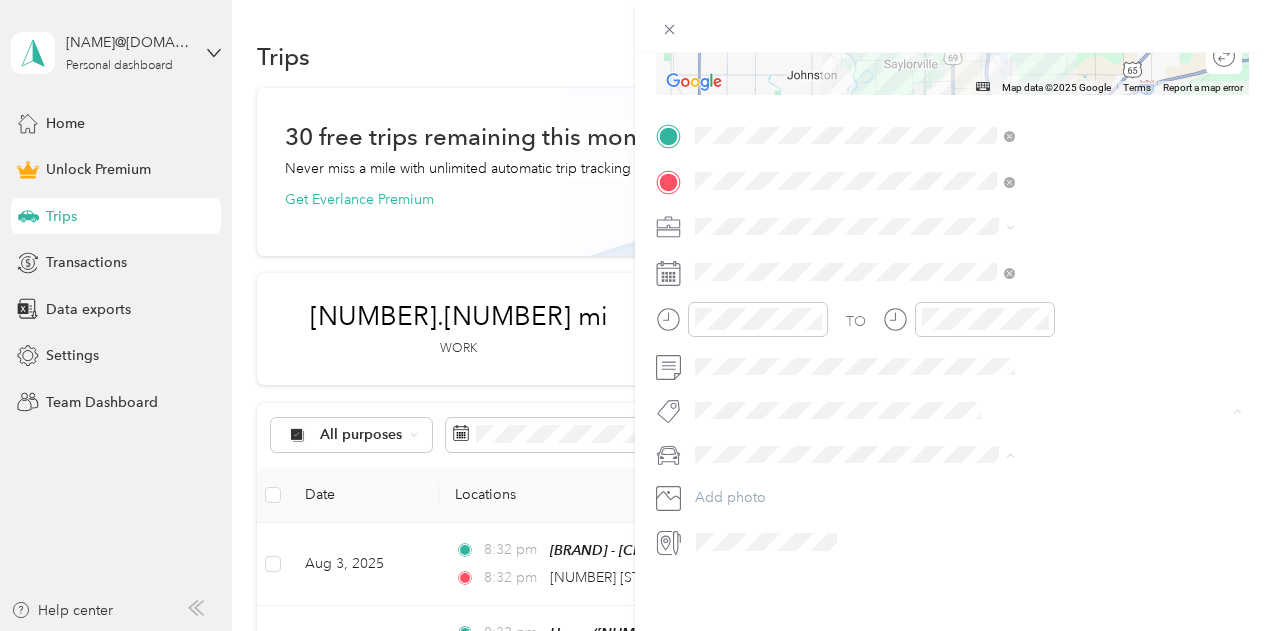 click on "Delivery2" at bounding box center (954, 284) 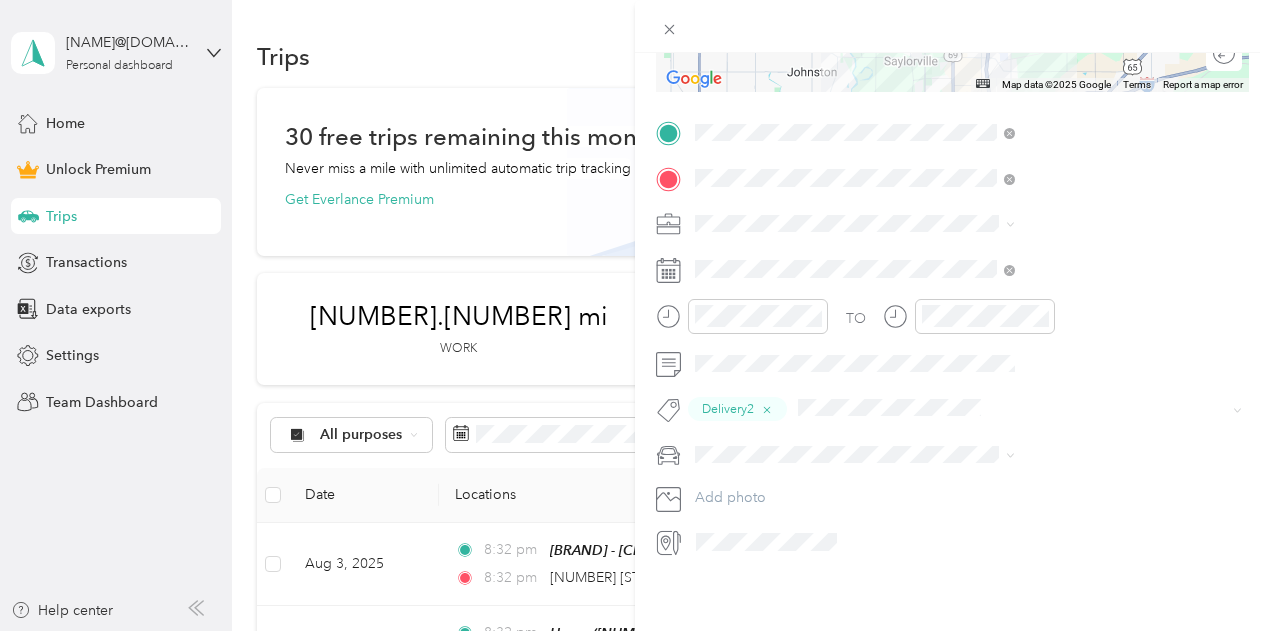 click on "Corolla Cross Toyota" at bounding box center (1067, 478) 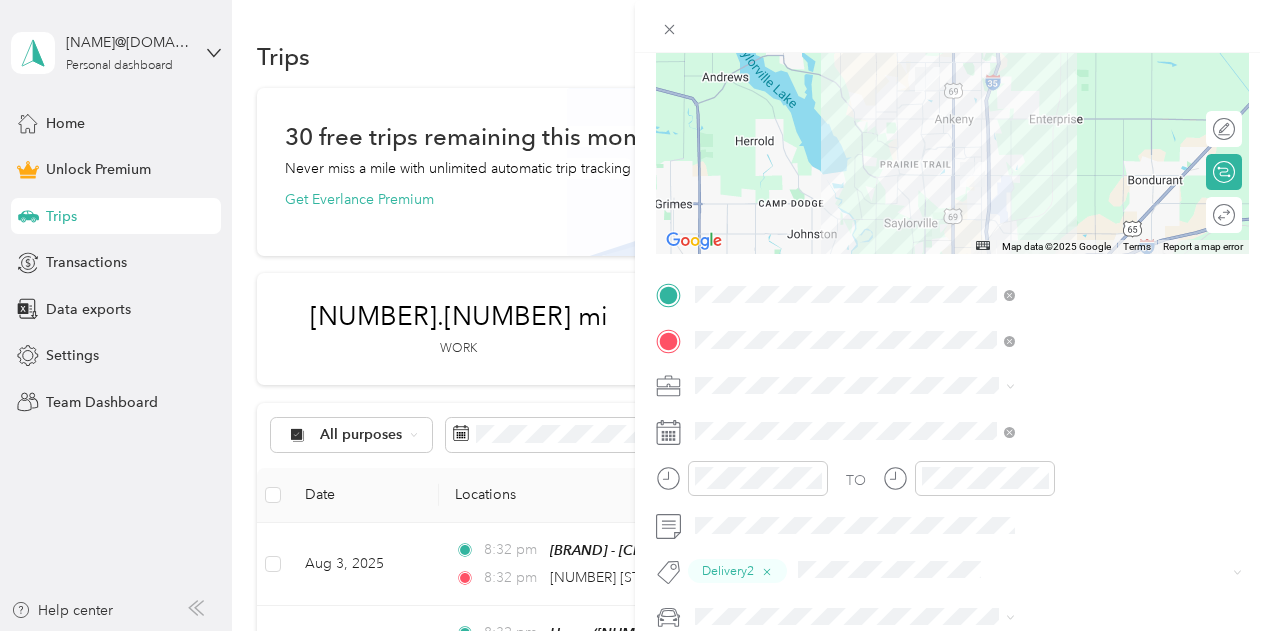 scroll, scrollTop: 0, scrollLeft: 0, axis: both 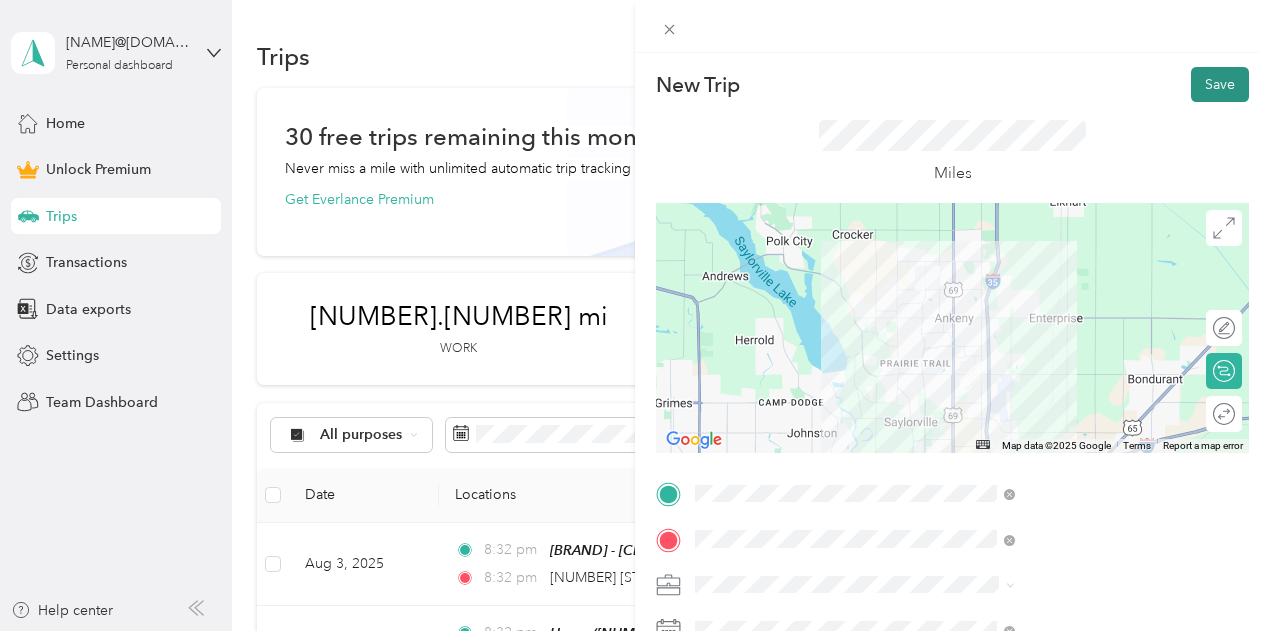 click on "Save" at bounding box center [1220, 84] 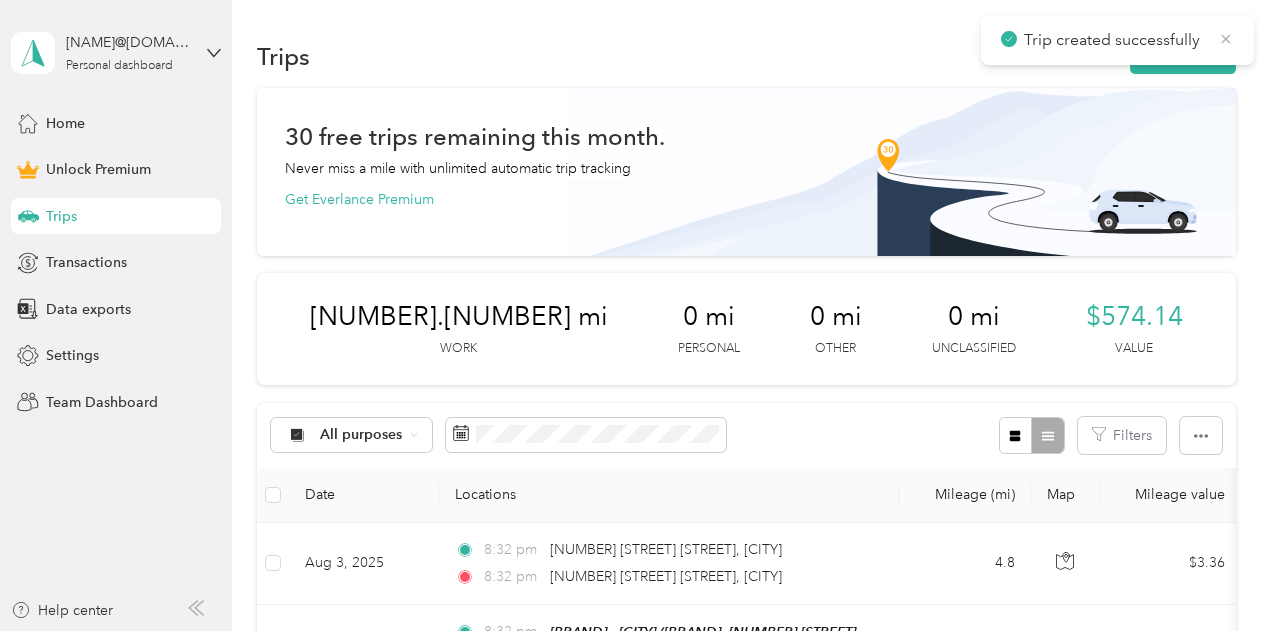 click 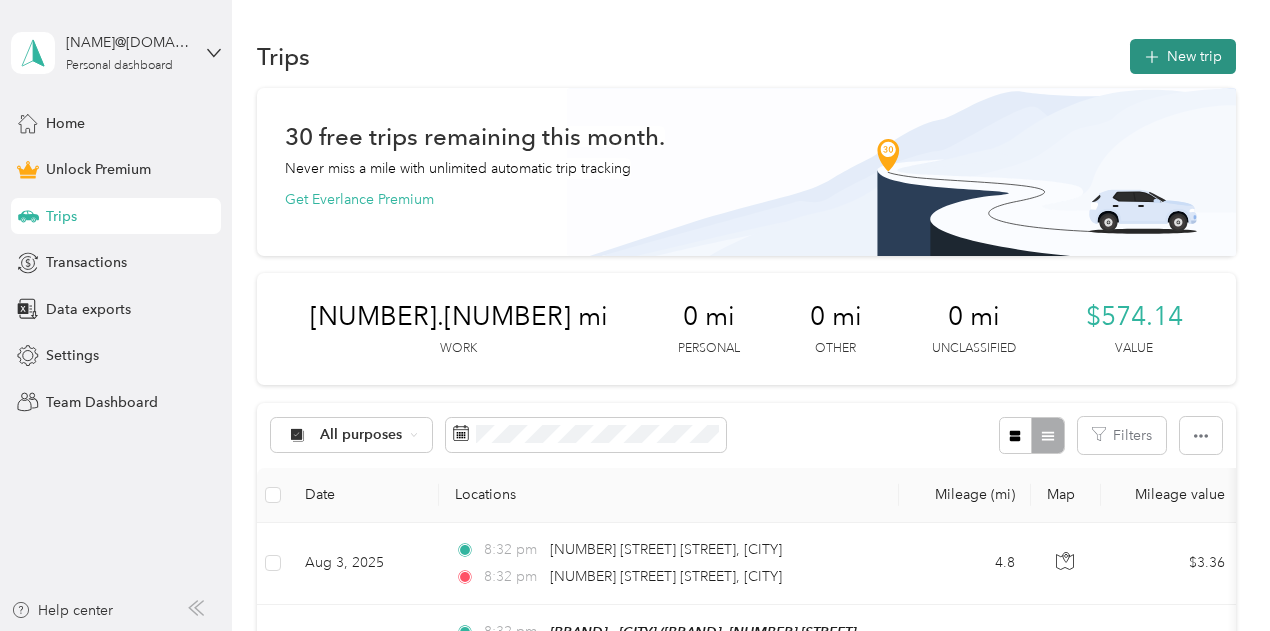 click on "New trip" at bounding box center [1183, 56] 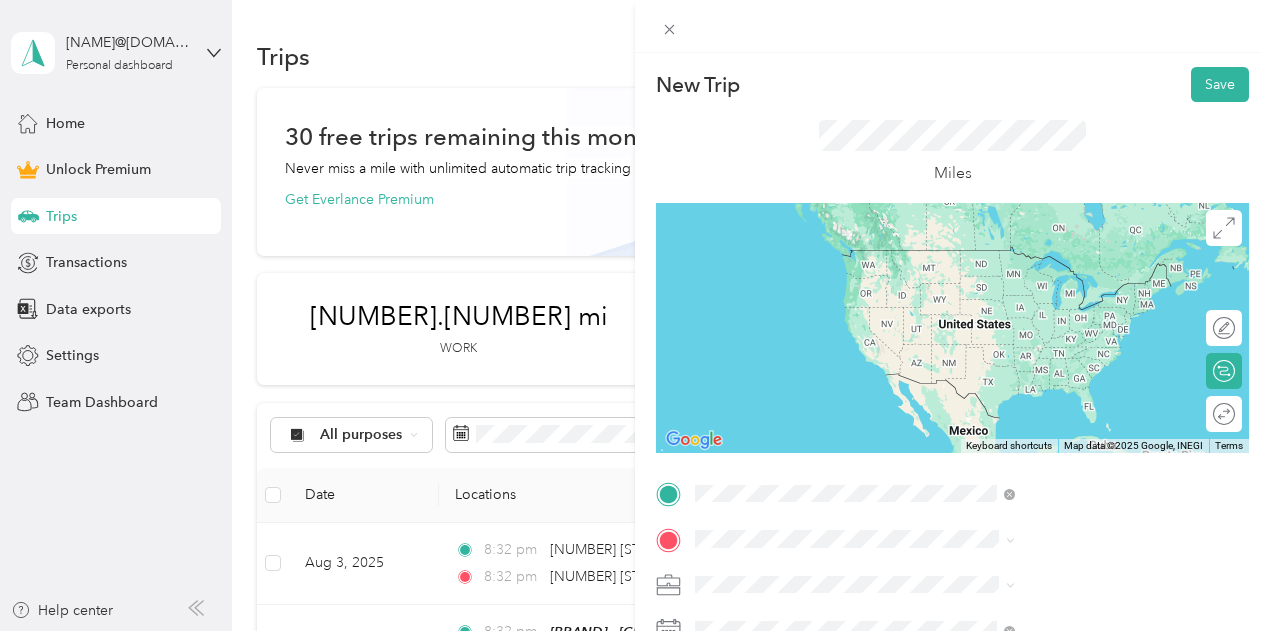 click on "[NUMBER] [STREET]
[CITY], [STATE] [POSTAL_CODE], [COUNTRY]" at bounding box center [1081, 267] 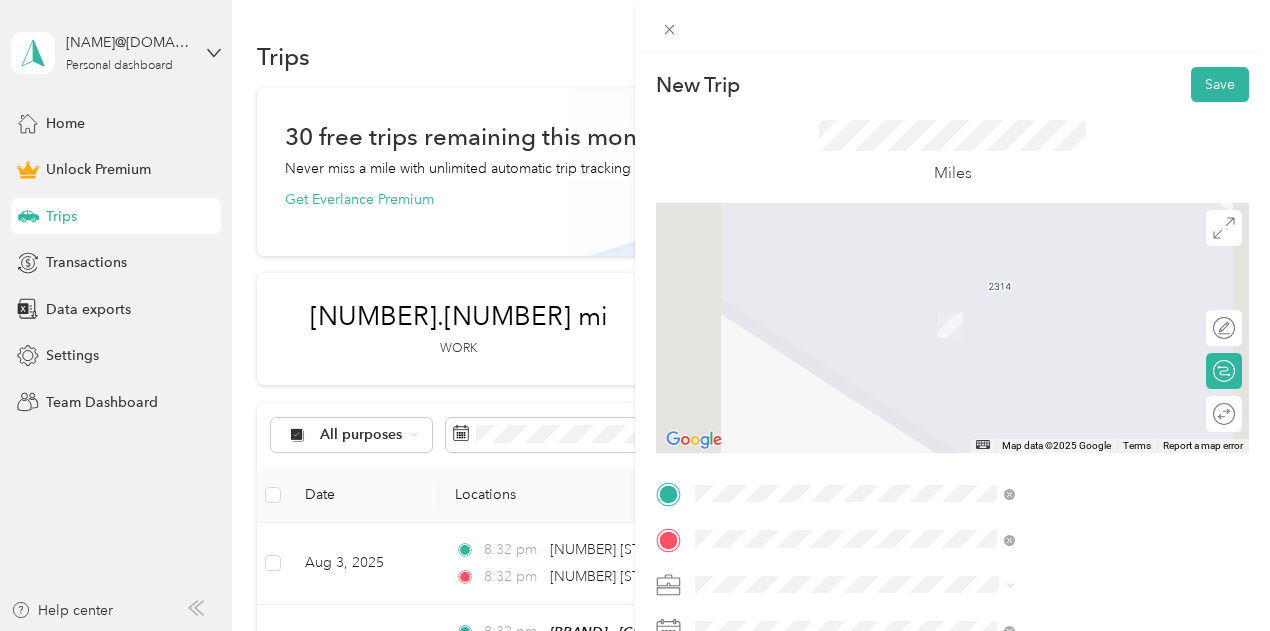 click on "[BRAND], [NUMBER] [STREET] [STREET], [POSTAL_CODE], [CITY], [STATE], [COUNTRY]" at bounding box center [1071, 451] 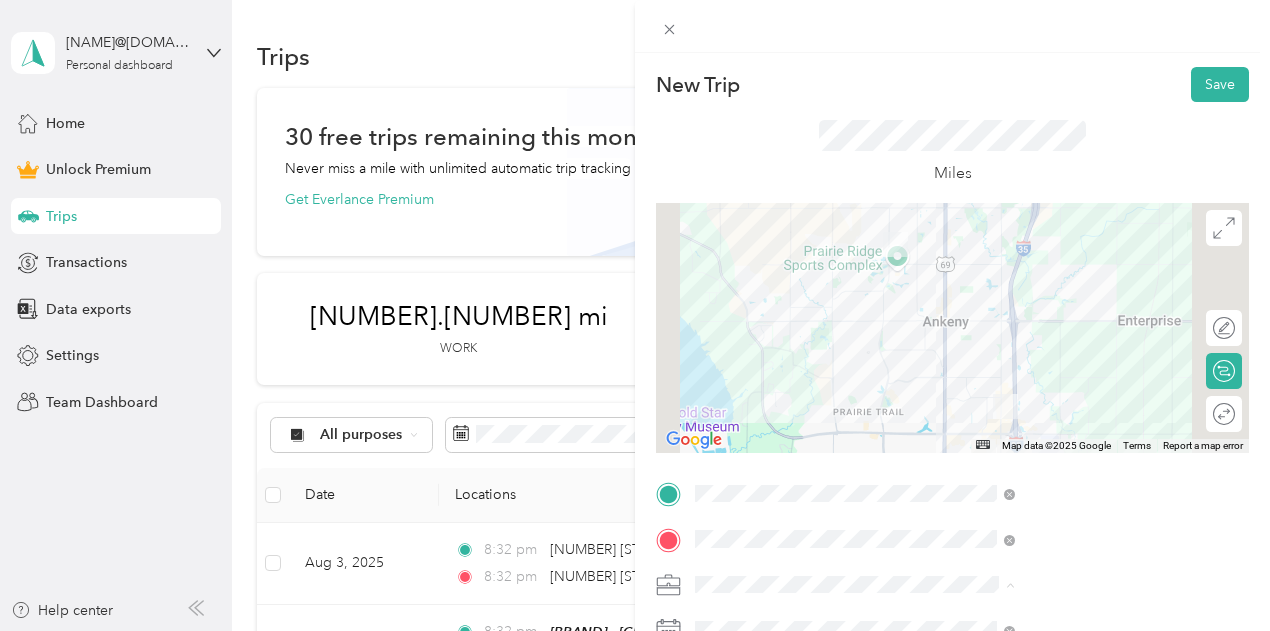 click on "Shipt" at bounding box center (930, 374) 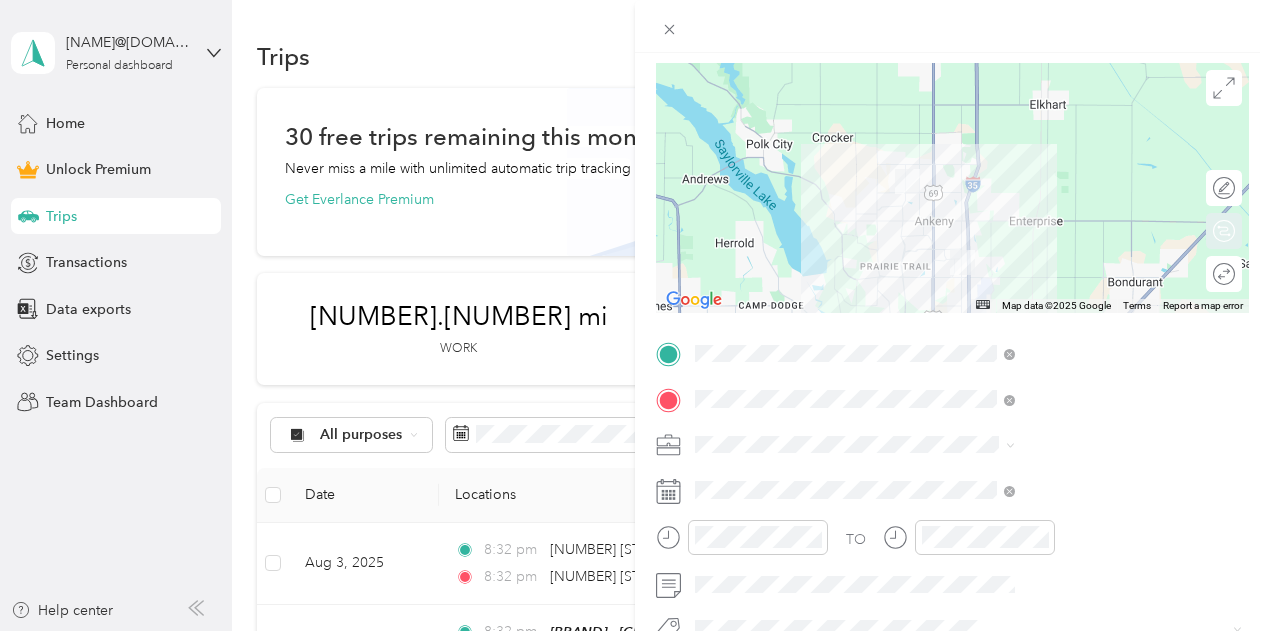 scroll, scrollTop: 200, scrollLeft: 0, axis: vertical 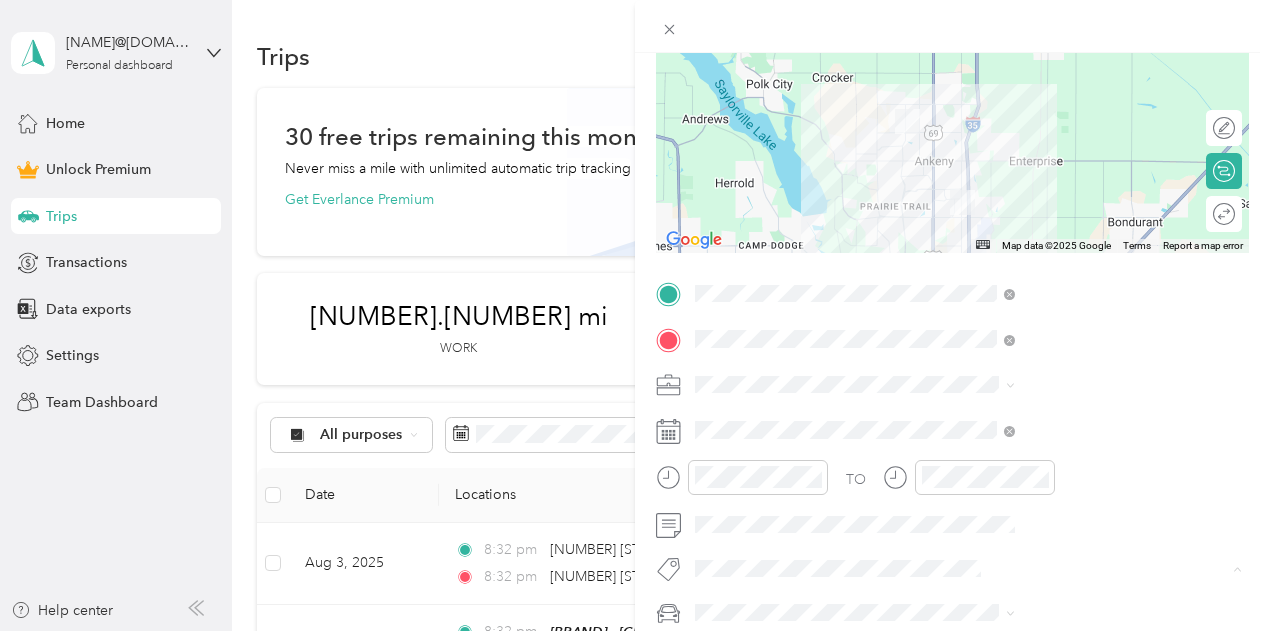 click on "Pickup" at bounding box center (1067, 532) 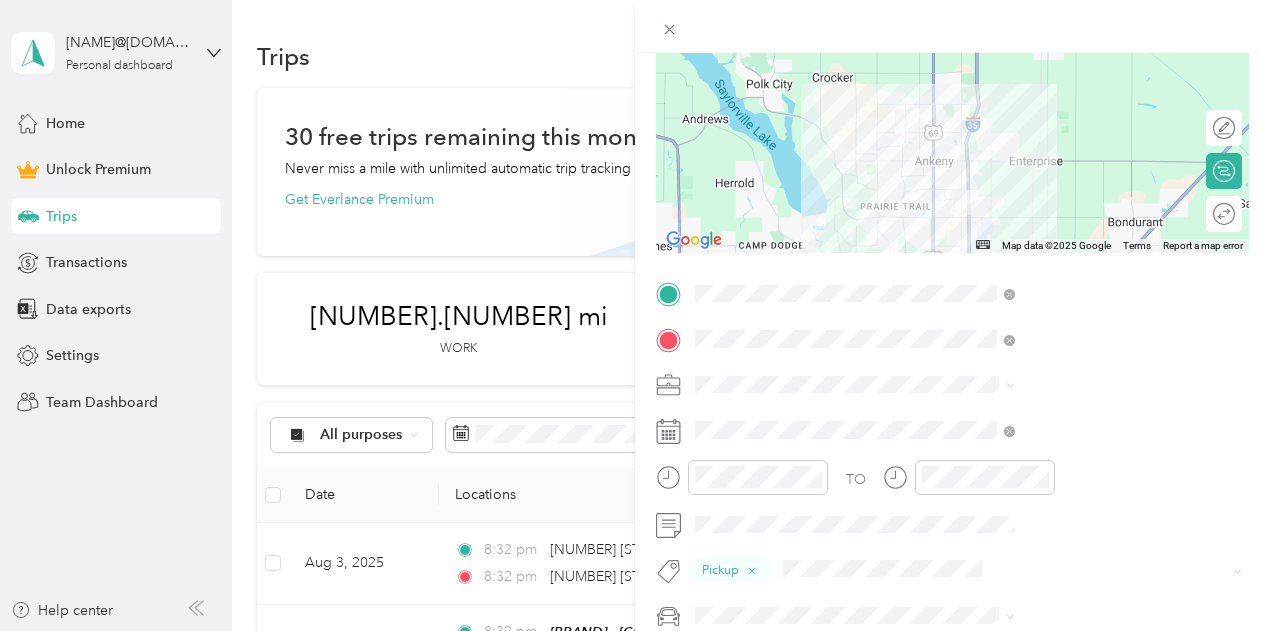 click on "[NUMBER] Orders" at bounding box center [1067, 298] 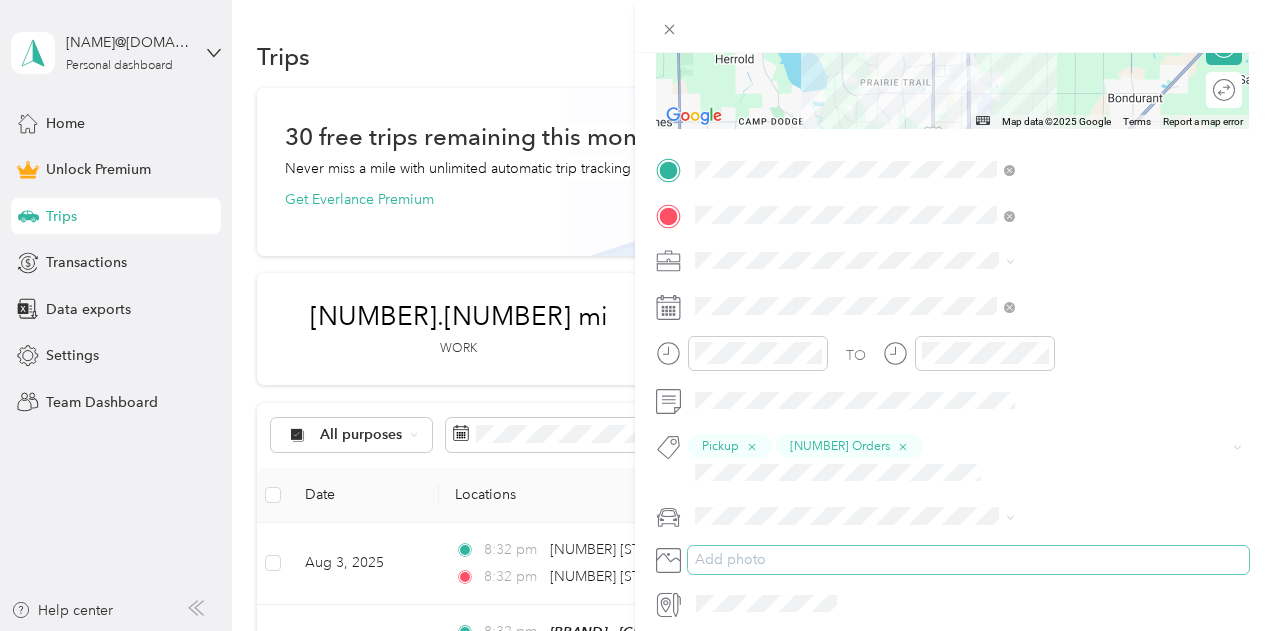 scroll, scrollTop: 400, scrollLeft: 0, axis: vertical 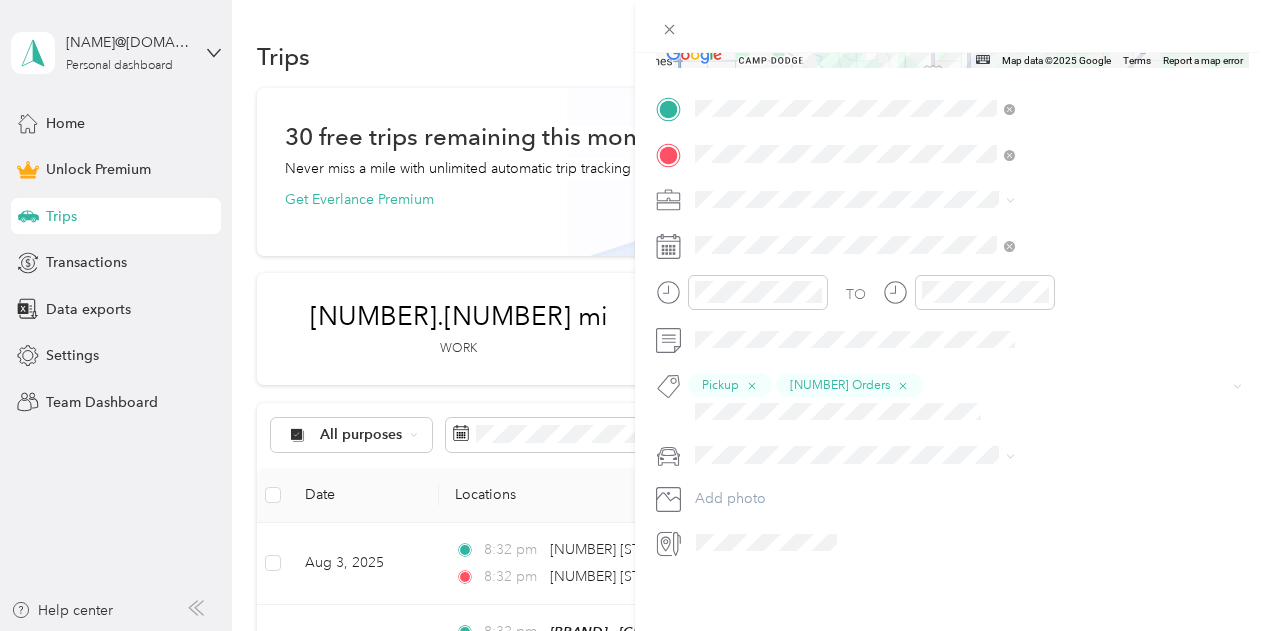 click on "Corolla Cross Toyota" at bounding box center (1067, 472) 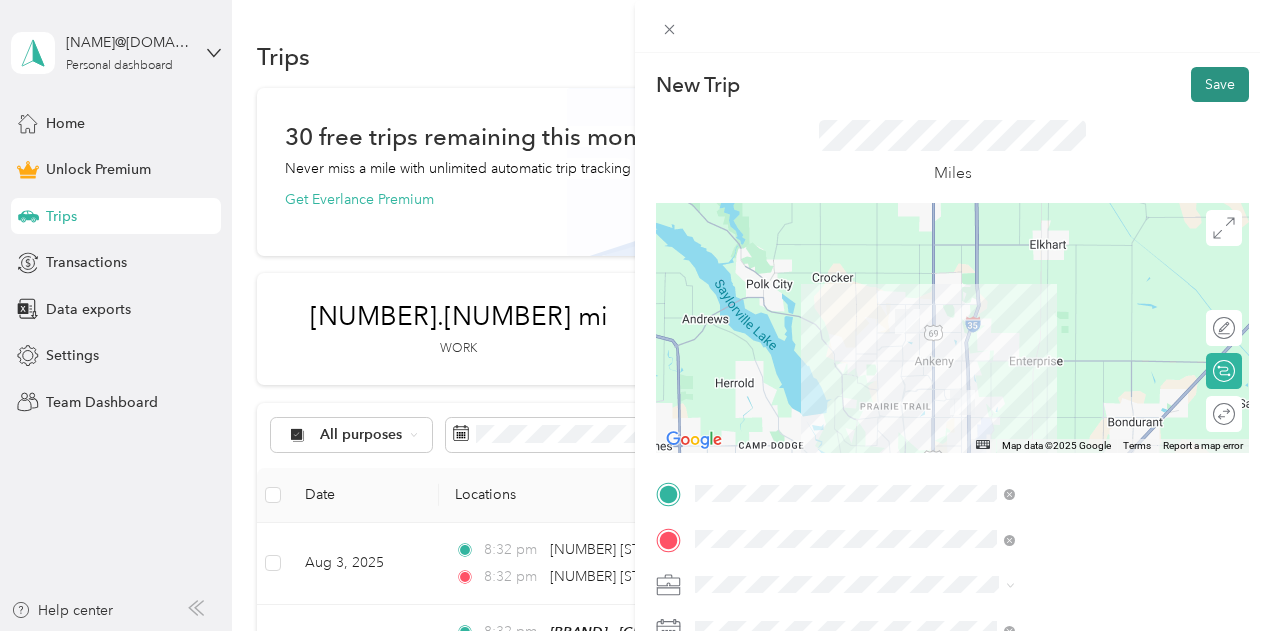 click on "Save" at bounding box center (1220, 84) 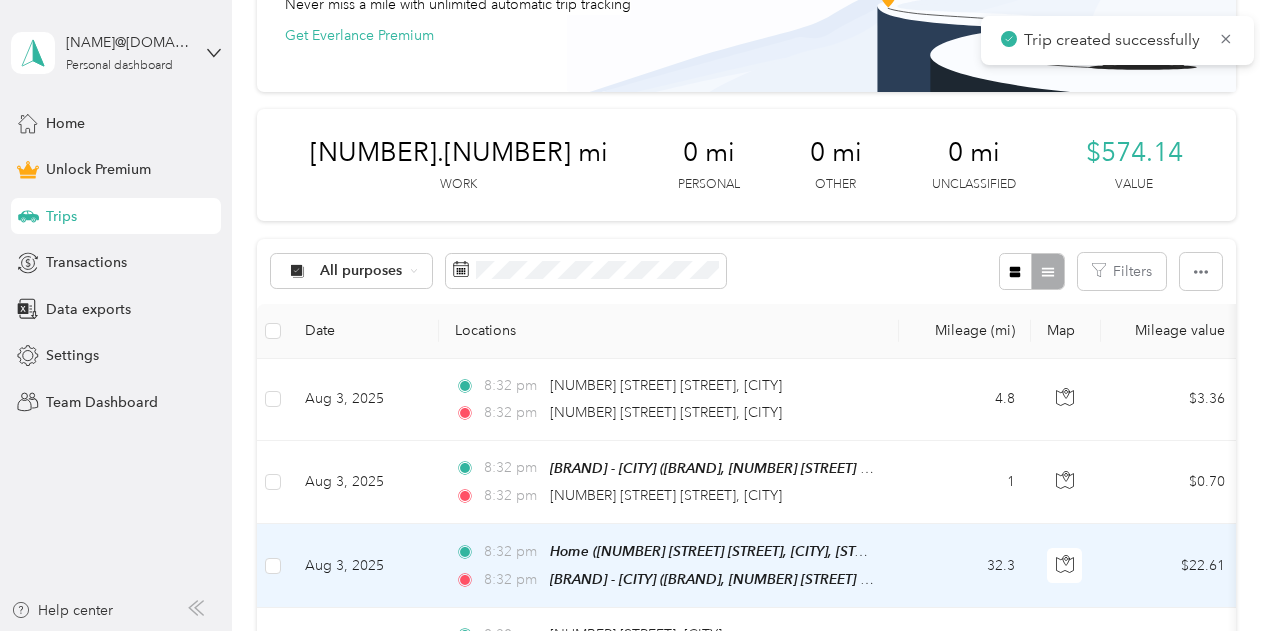scroll, scrollTop: 300, scrollLeft: 0, axis: vertical 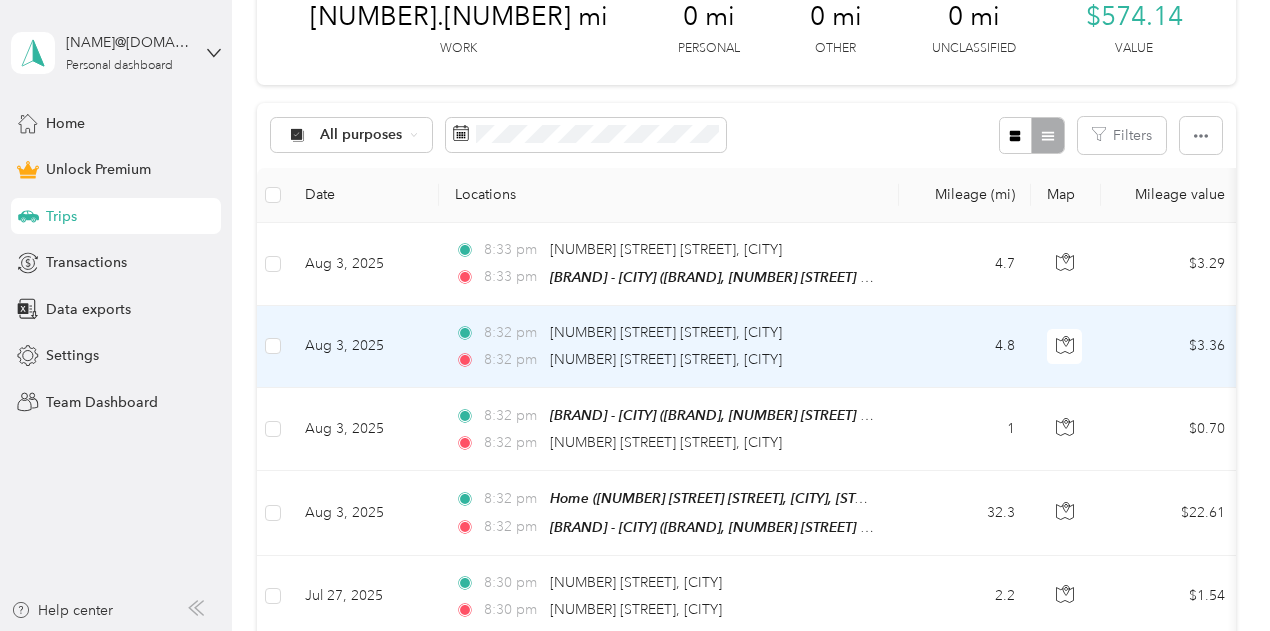 click on "4.8" at bounding box center [965, 347] 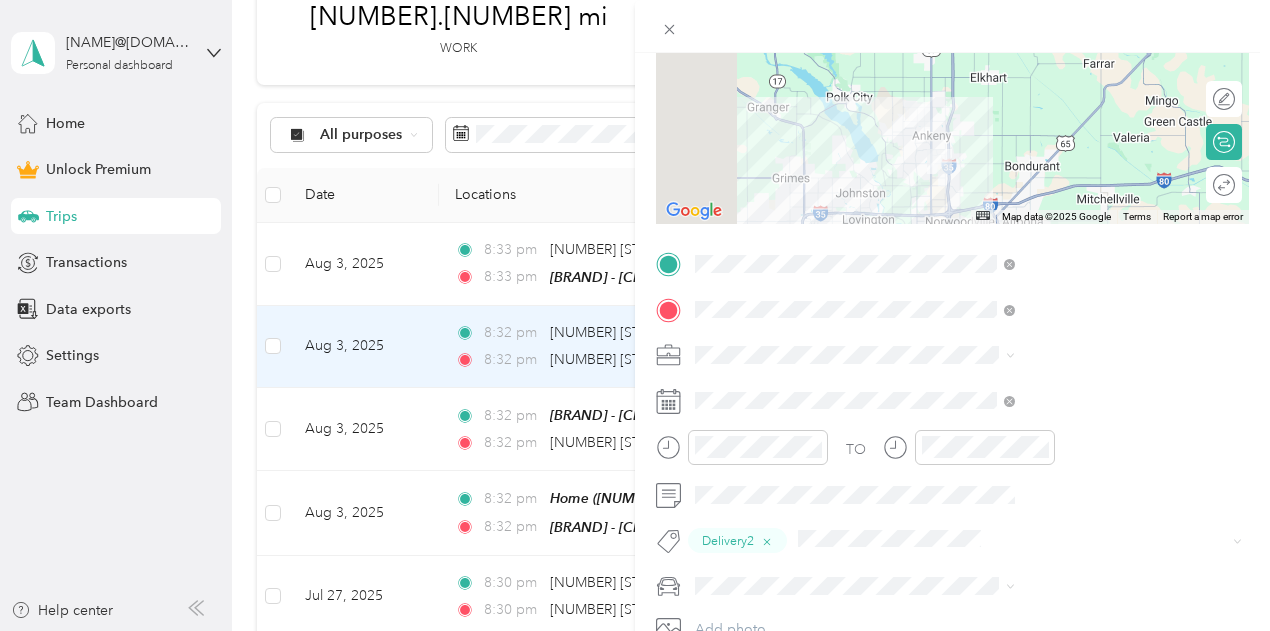 scroll, scrollTop: 300, scrollLeft: 0, axis: vertical 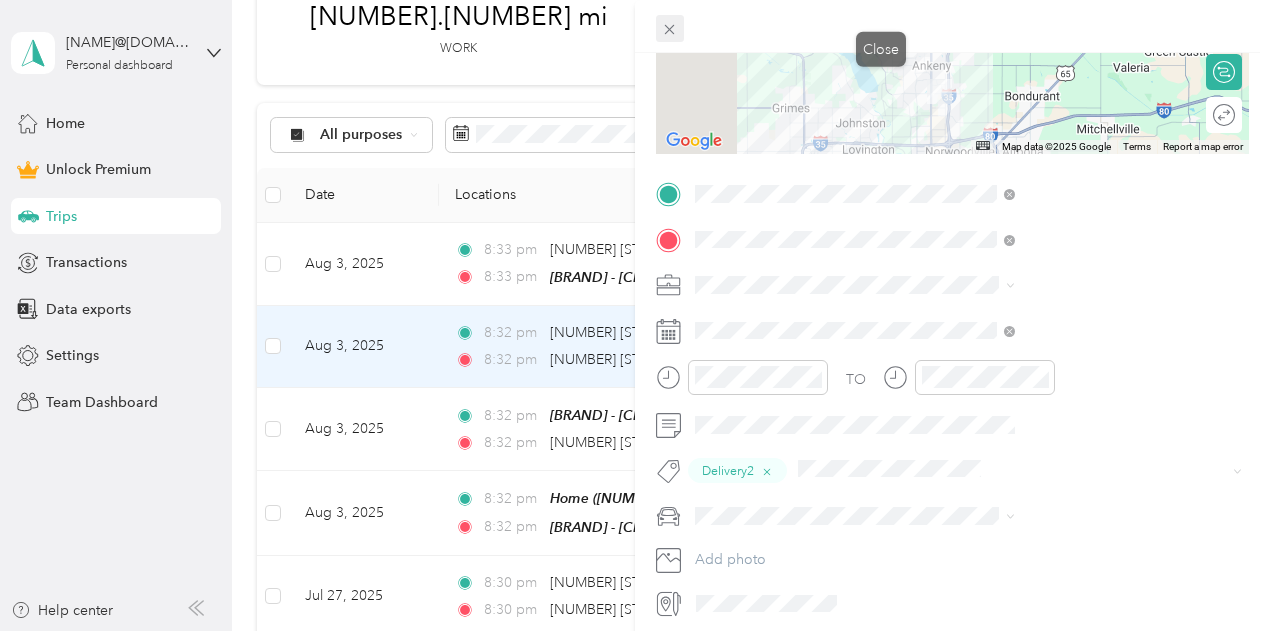 click at bounding box center [670, 29] 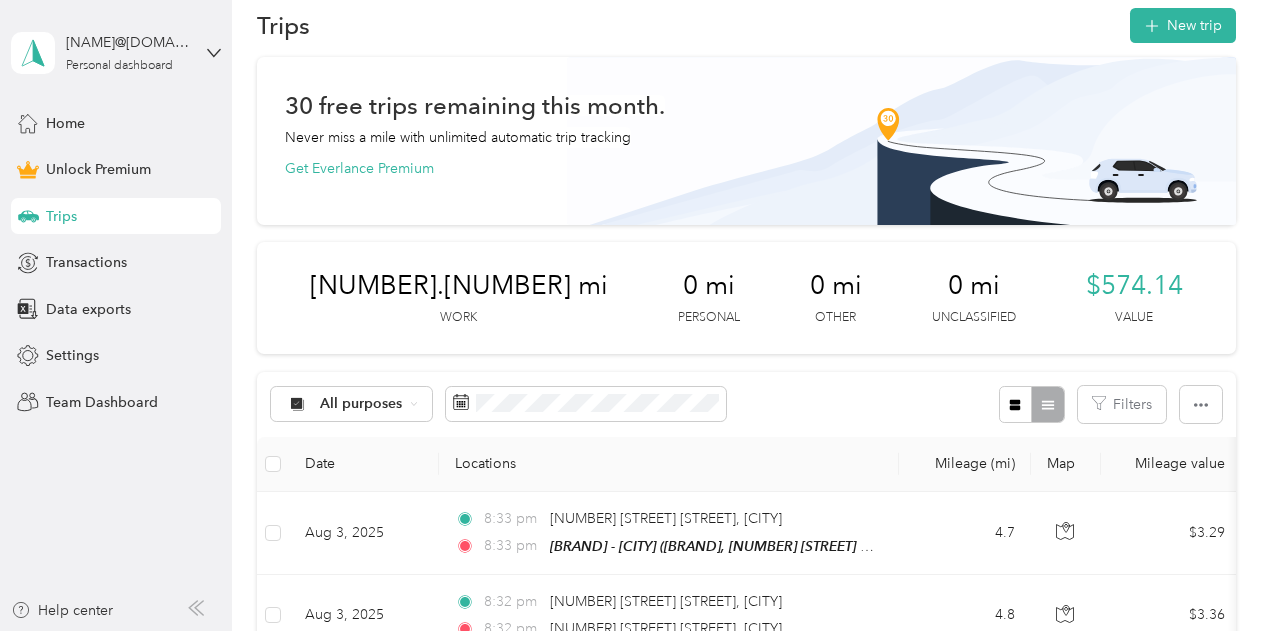 scroll, scrollTop: 0, scrollLeft: 0, axis: both 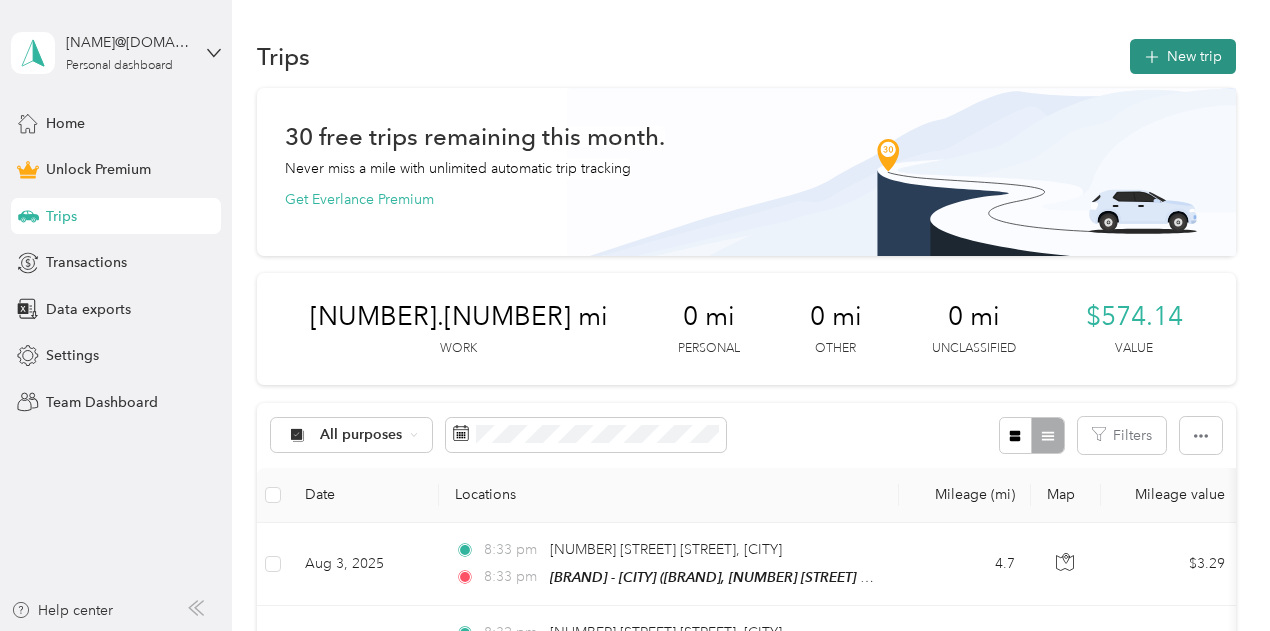 click on "New trip" at bounding box center [1183, 56] 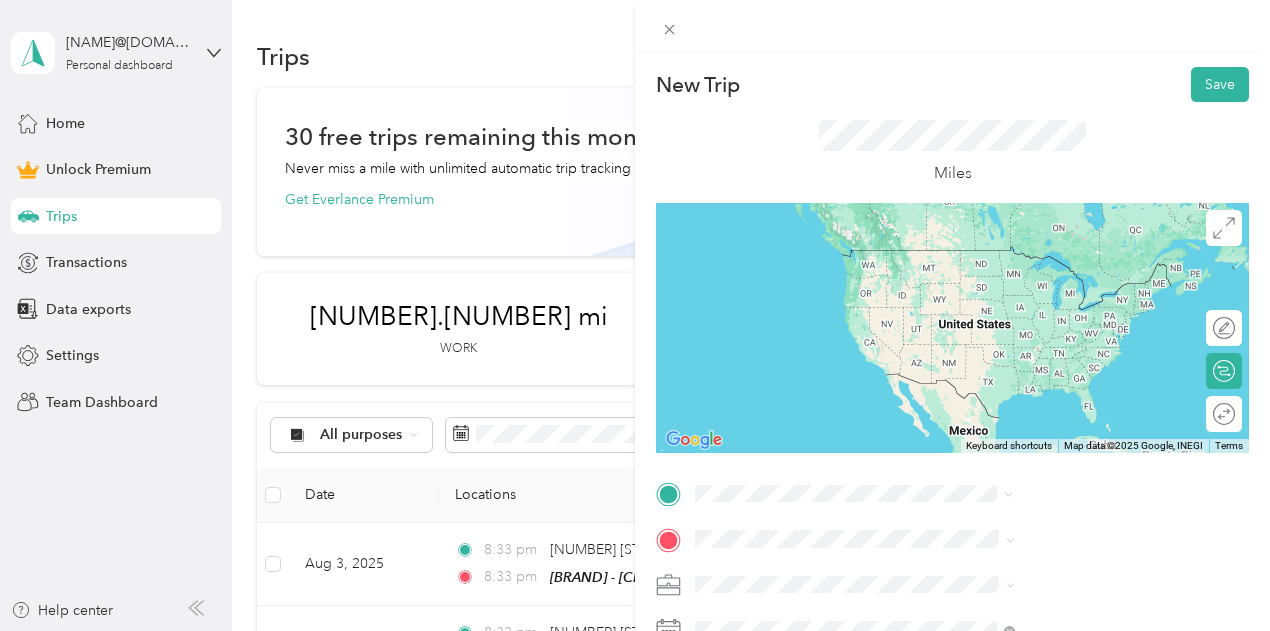 click on "[BRAND], [NUMBER] [STREET] [STREET], [POSTAL_CODE], [CITY], [STATE], [COUNTRY]" at bounding box center (1071, 405) 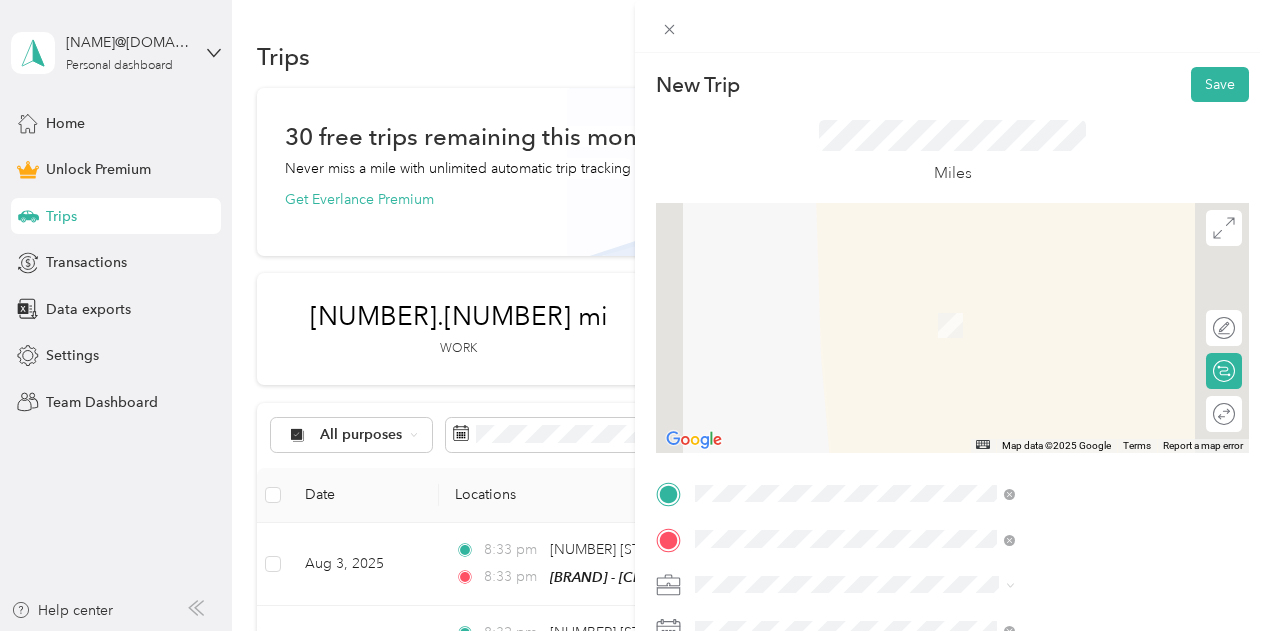 click on "[NUMBER] [STREET] [STREET]
[CITY], [STATE] [POSTAL_CODE], [COUNTRY]" at bounding box center (1081, 313) 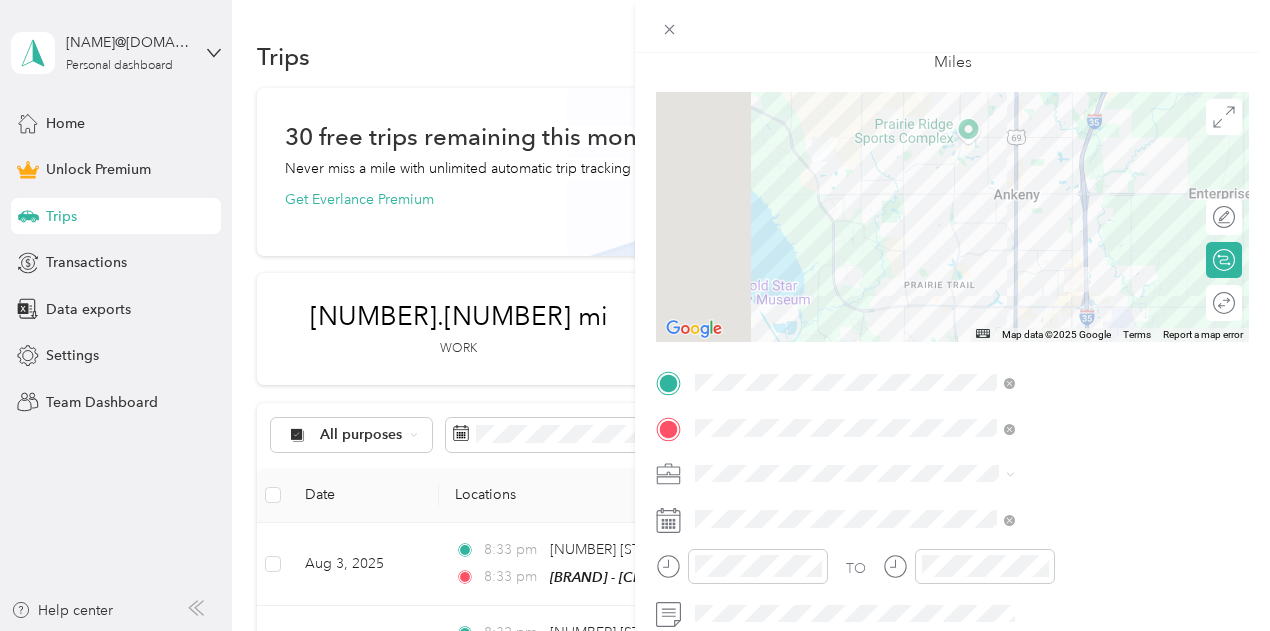 scroll, scrollTop: 200, scrollLeft: 0, axis: vertical 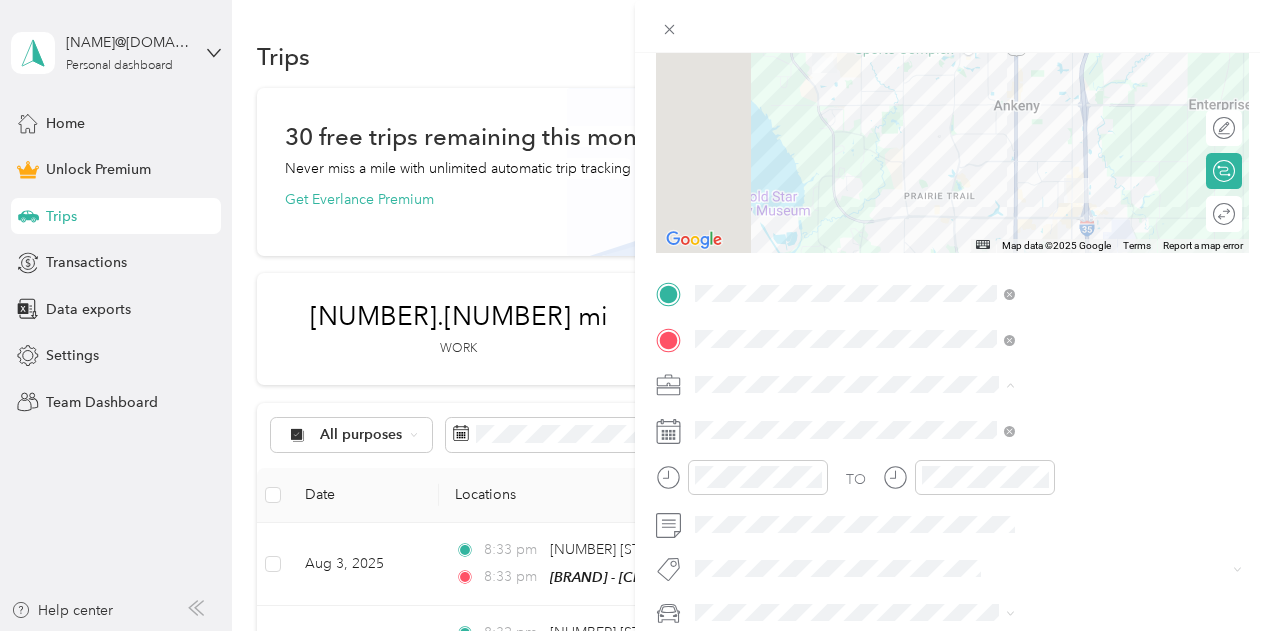 click on "Shipt" at bounding box center (1067, 174) 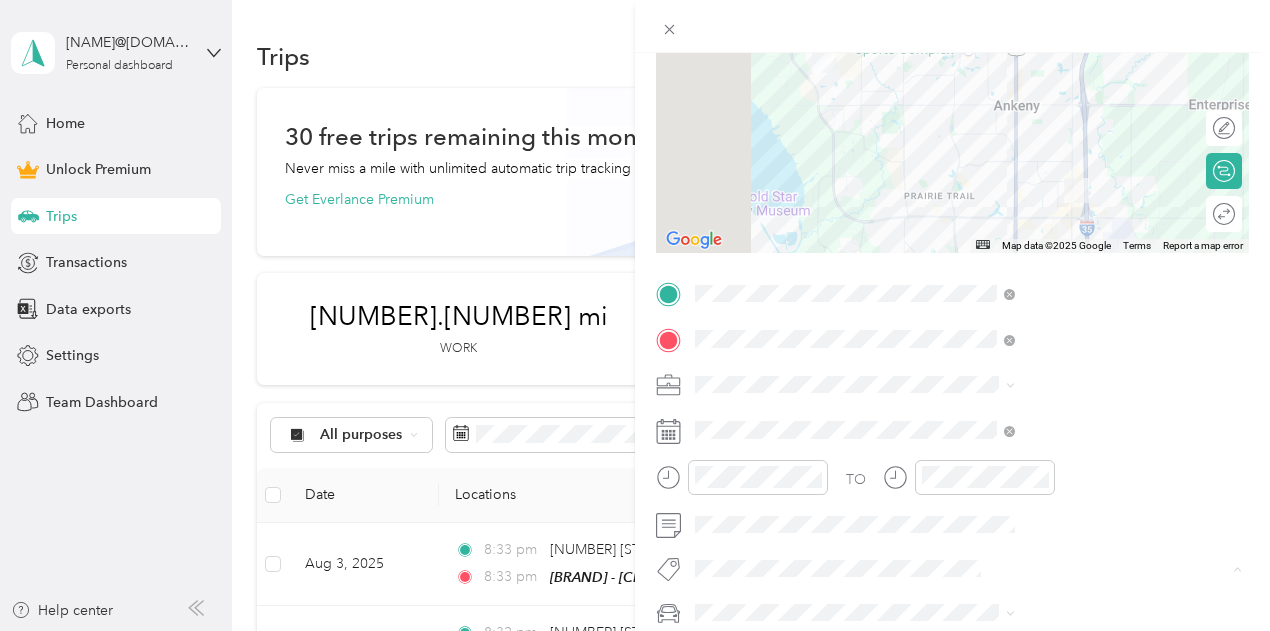 click on "Delivery1" at bounding box center [954, 417] 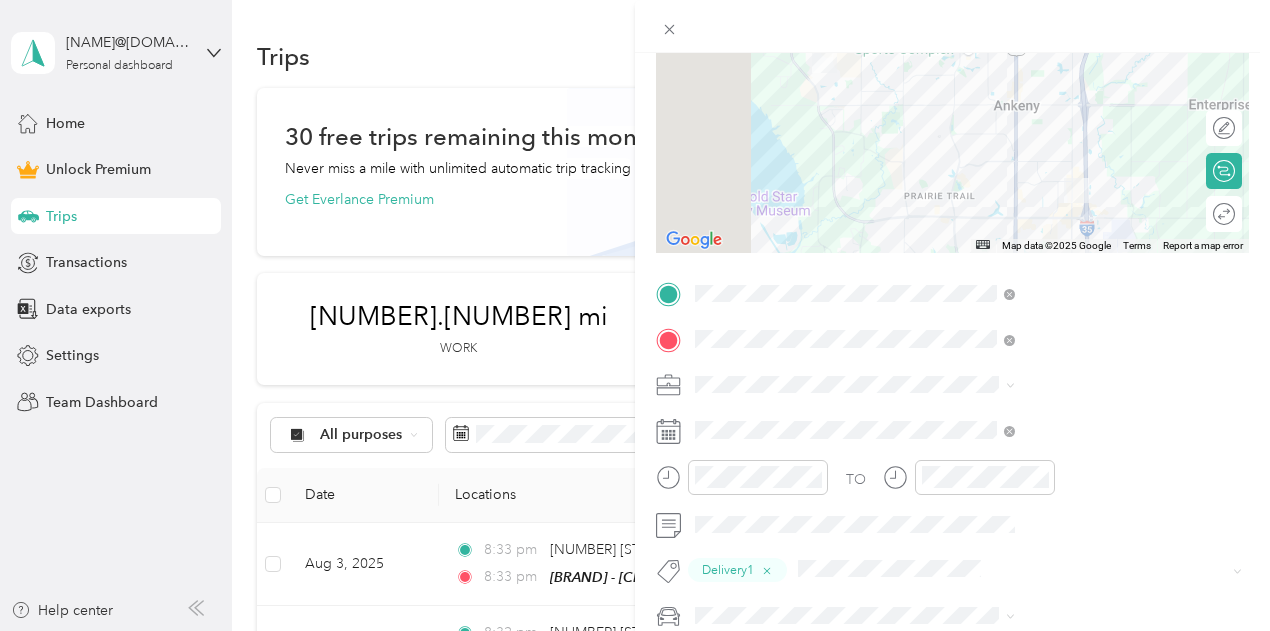 click on "Corolla Cross Toyota" at bounding box center [980, 578] 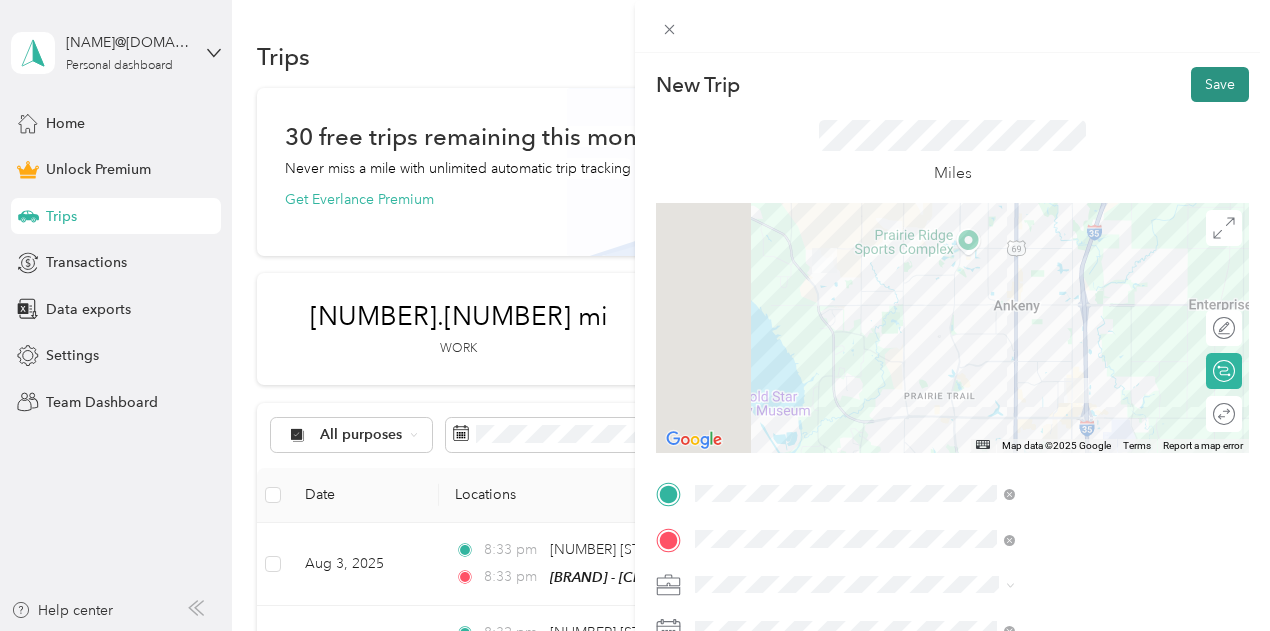 click on "Save" at bounding box center (1220, 84) 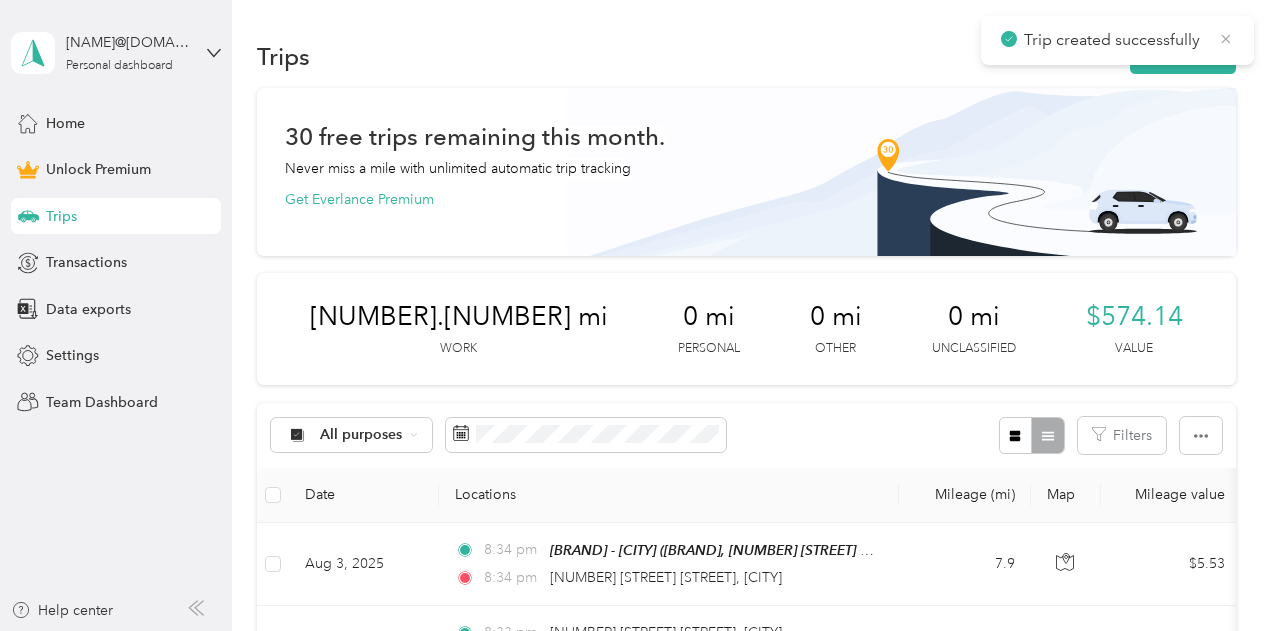 click 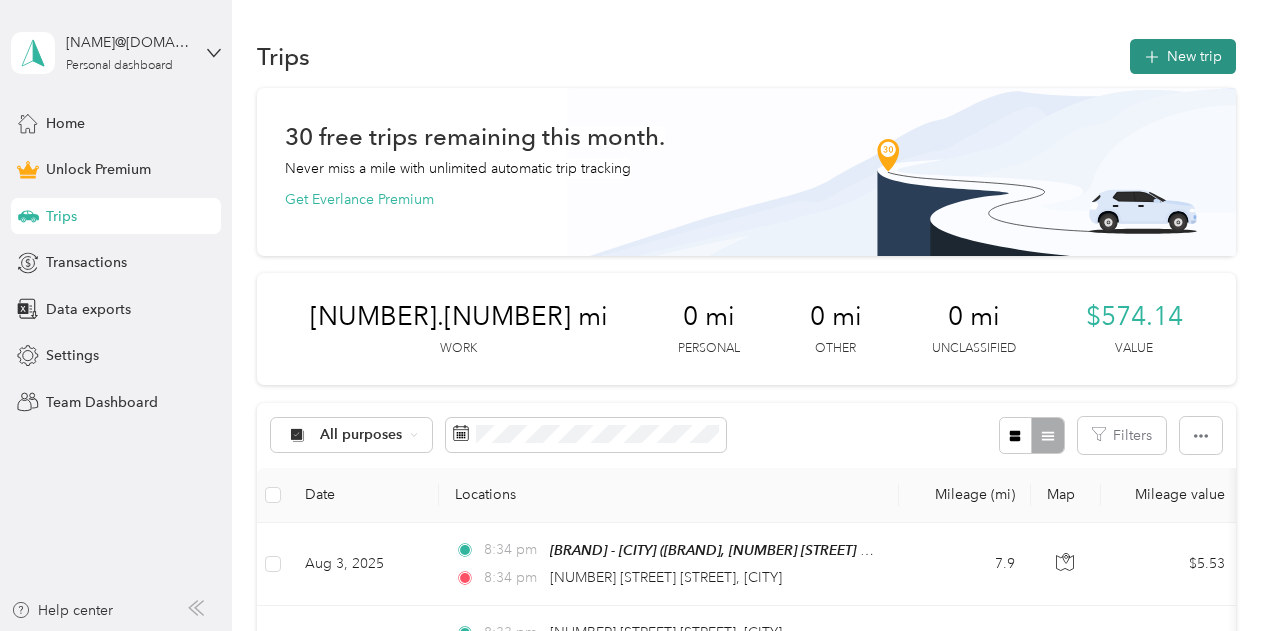 click on "New trip" at bounding box center [1183, 56] 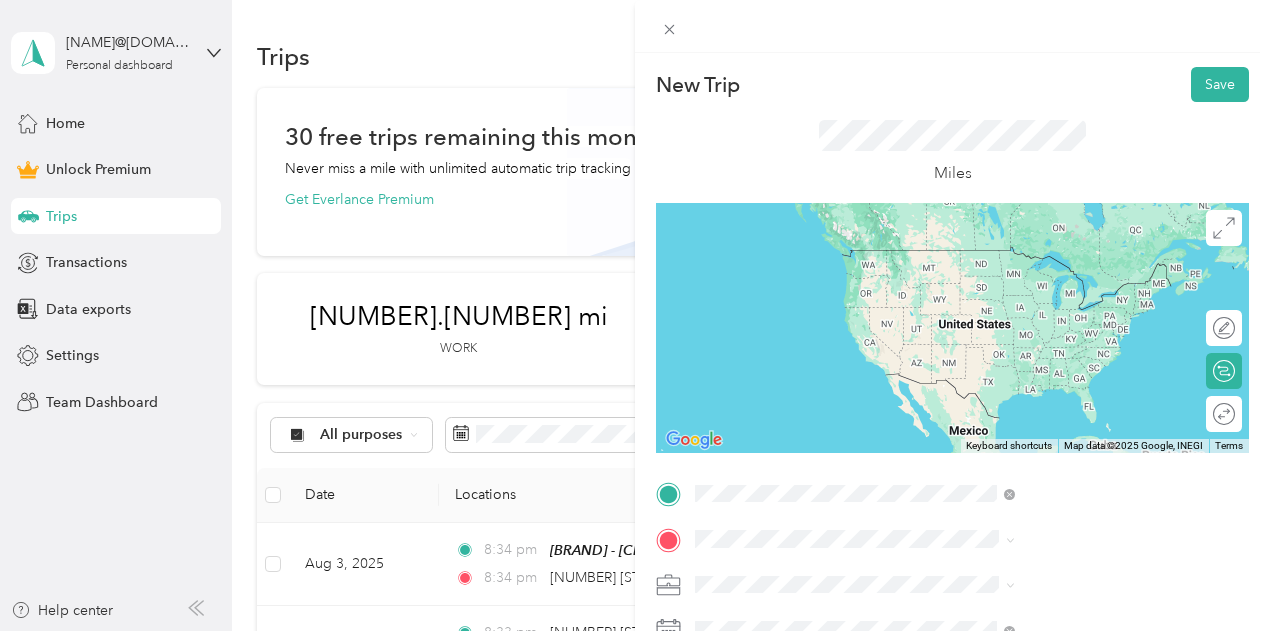 click on "[NUMBER] [STREET] [STREET]
[CITY], [STATE] [POSTAL_CODE], [COUNTRY]" at bounding box center [1081, 267] 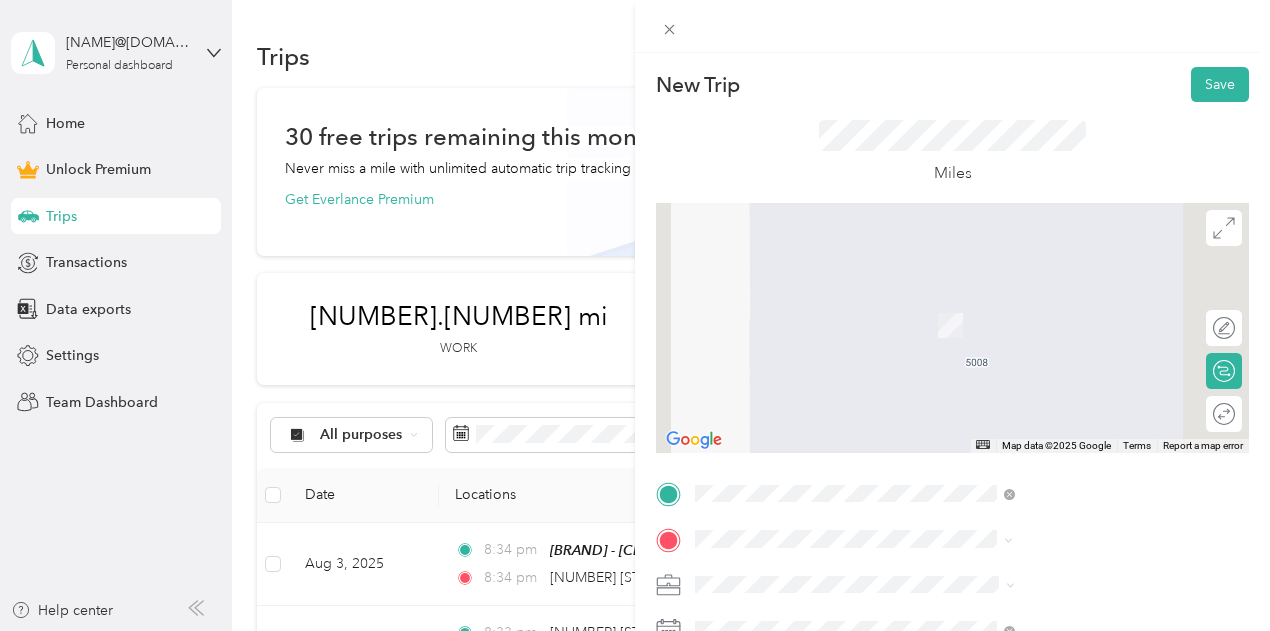 click on "[NUMBER] [STREET] [STREET]
[CITY], [STATE] [POSTAL_CODE], [COUNTRY]" at bounding box center (1081, 313) 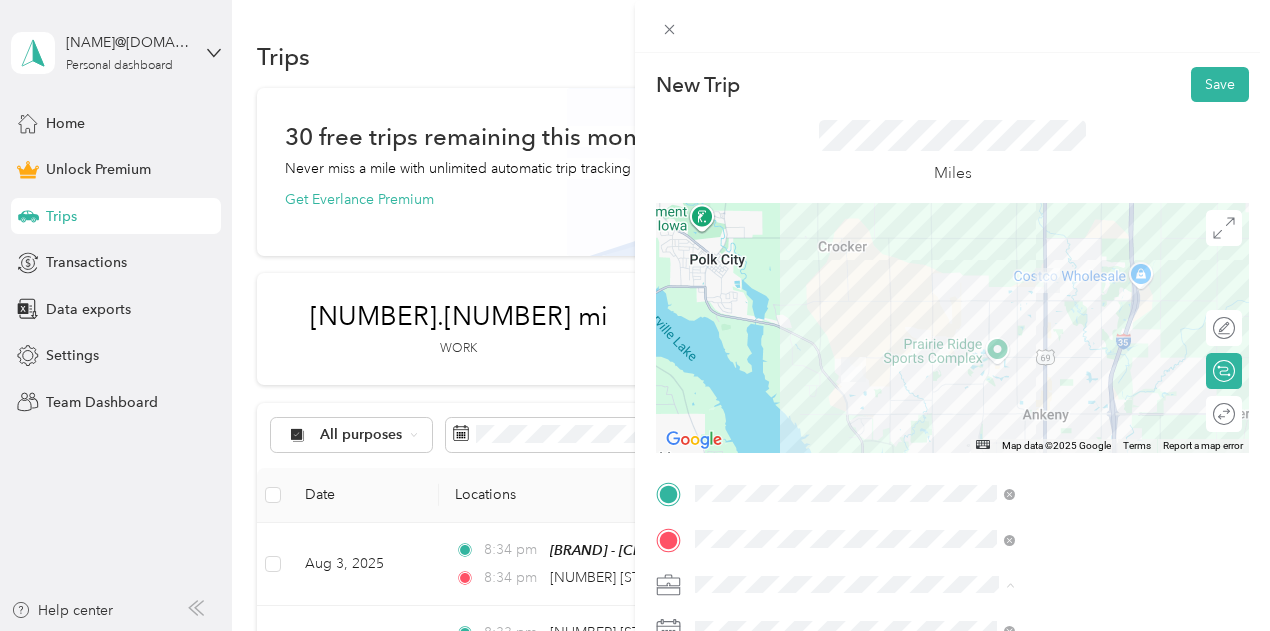 click on "Shipt" at bounding box center (1067, 374) 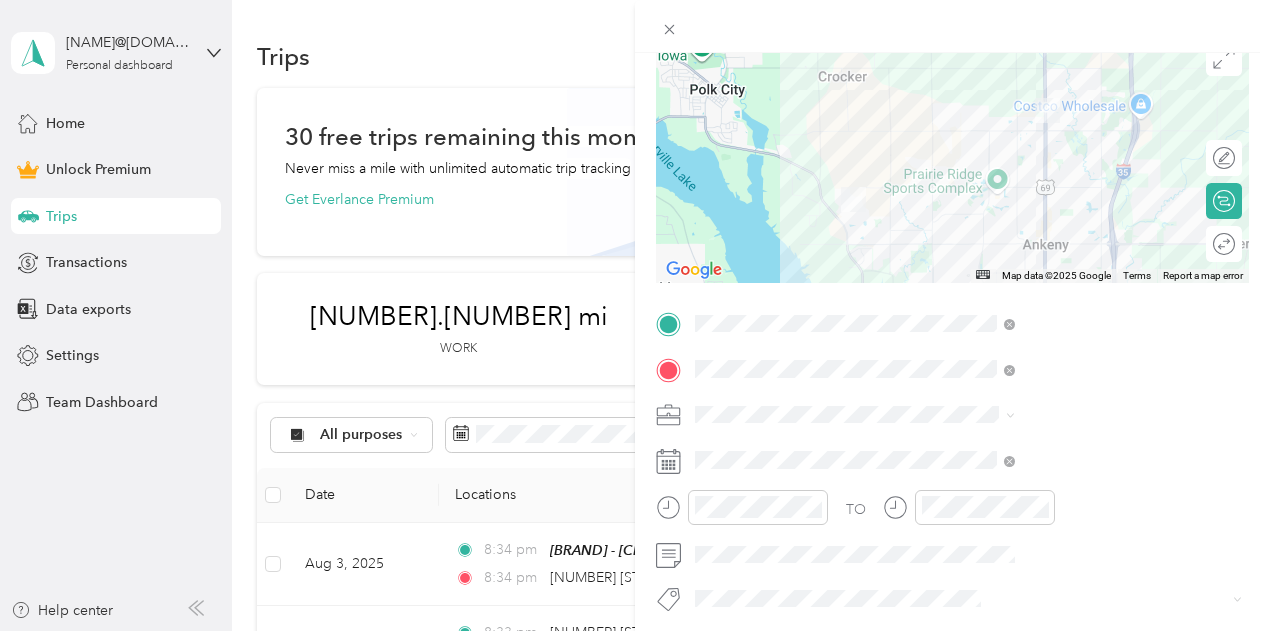 scroll, scrollTop: 372, scrollLeft: 0, axis: vertical 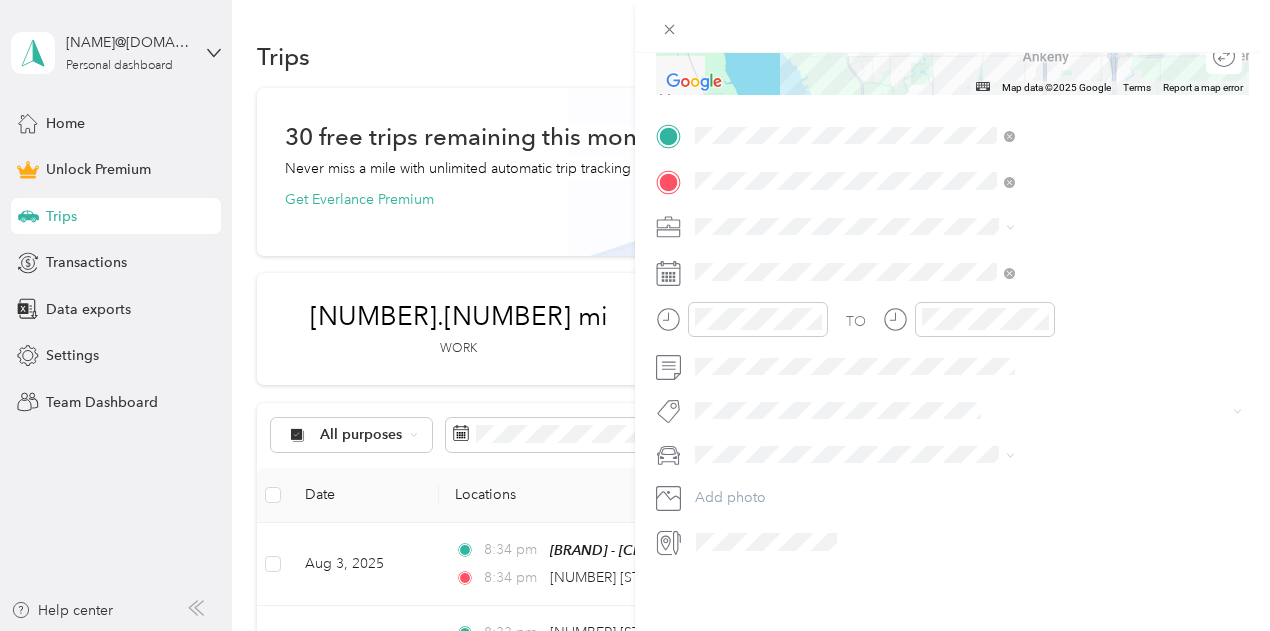 click on "Delivery2" at bounding box center [954, 278] 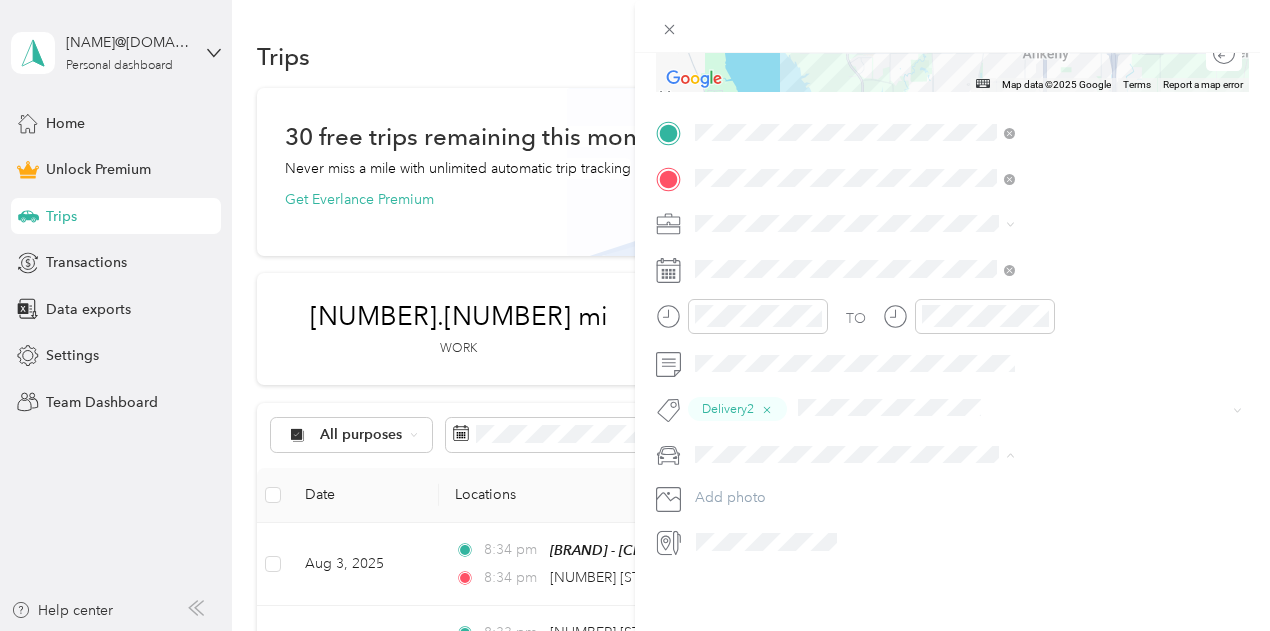 click on "Corolla Cross Toyota" at bounding box center (1067, 478) 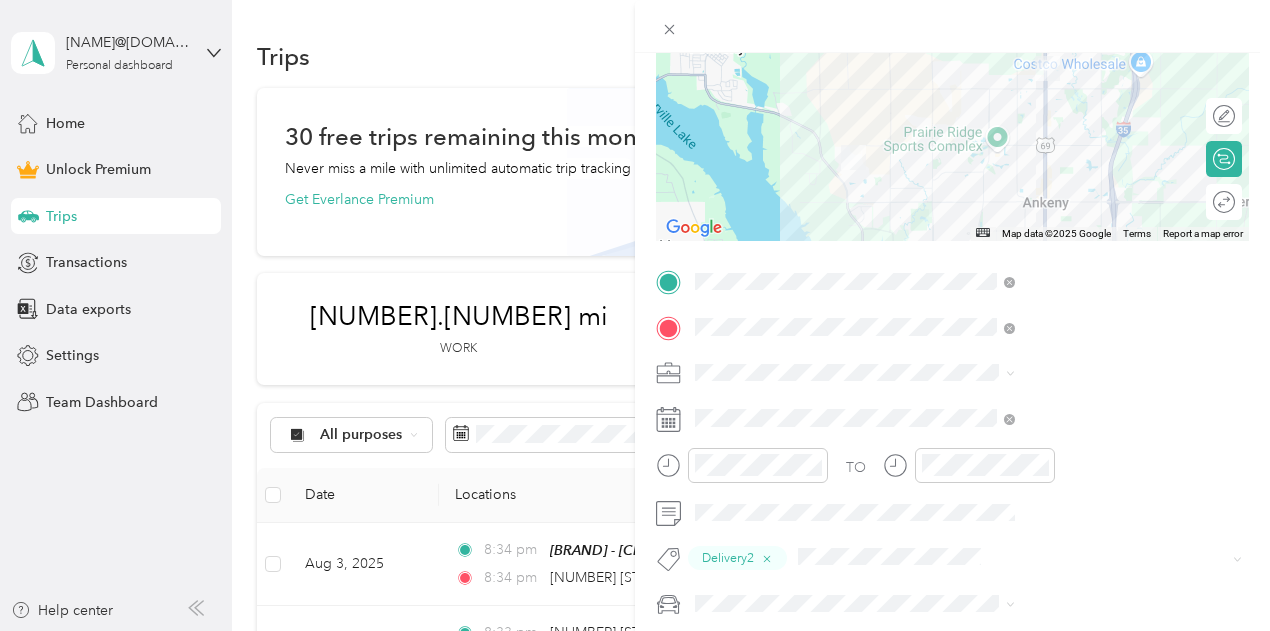 scroll, scrollTop: 0, scrollLeft: 0, axis: both 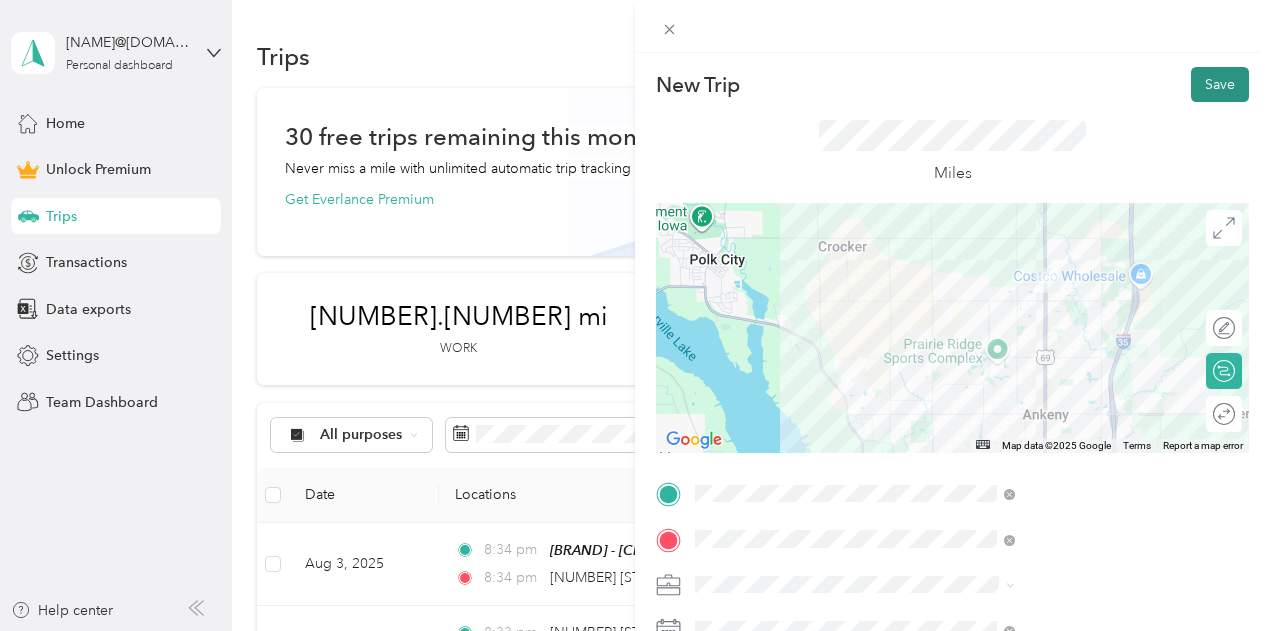 click on "Save" at bounding box center (1220, 84) 